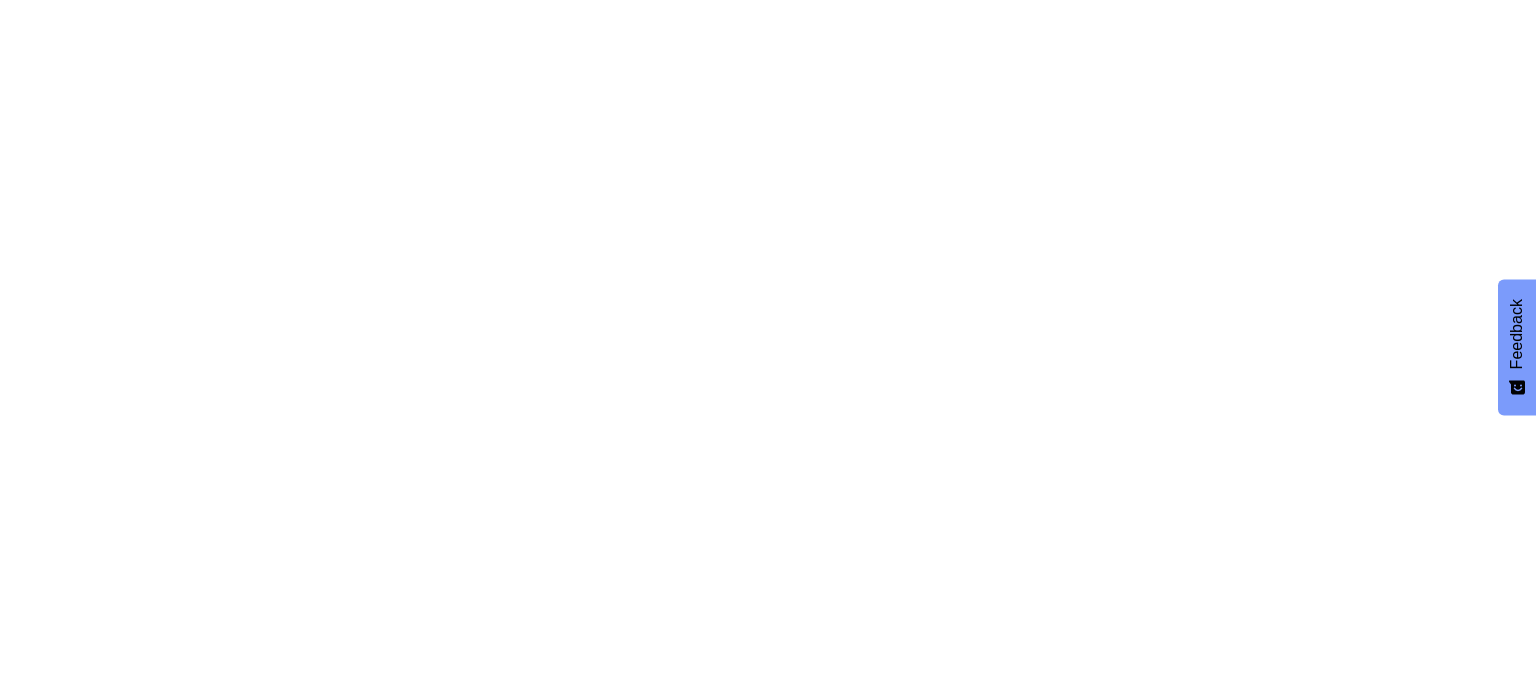 scroll, scrollTop: 0, scrollLeft: 0, axis: both 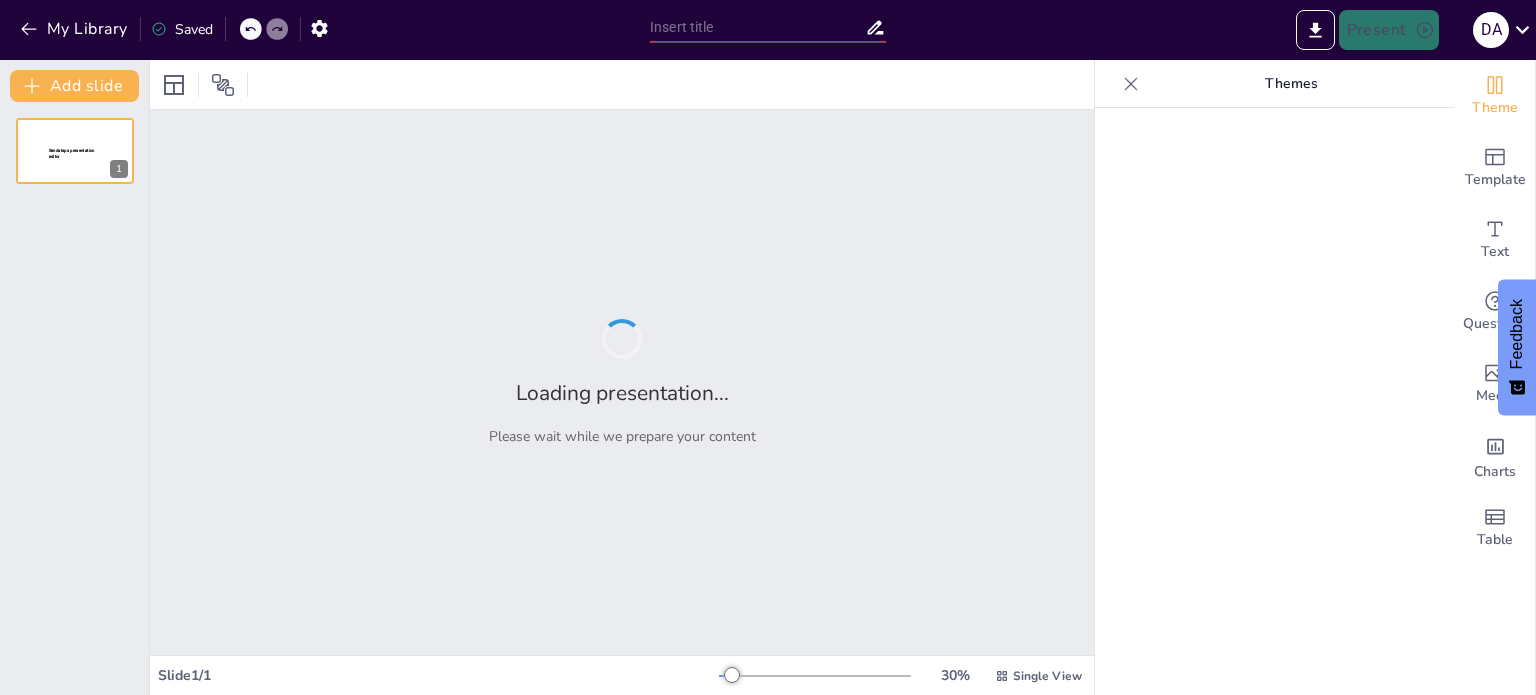 type on "bullying y convivencia estudiantil" 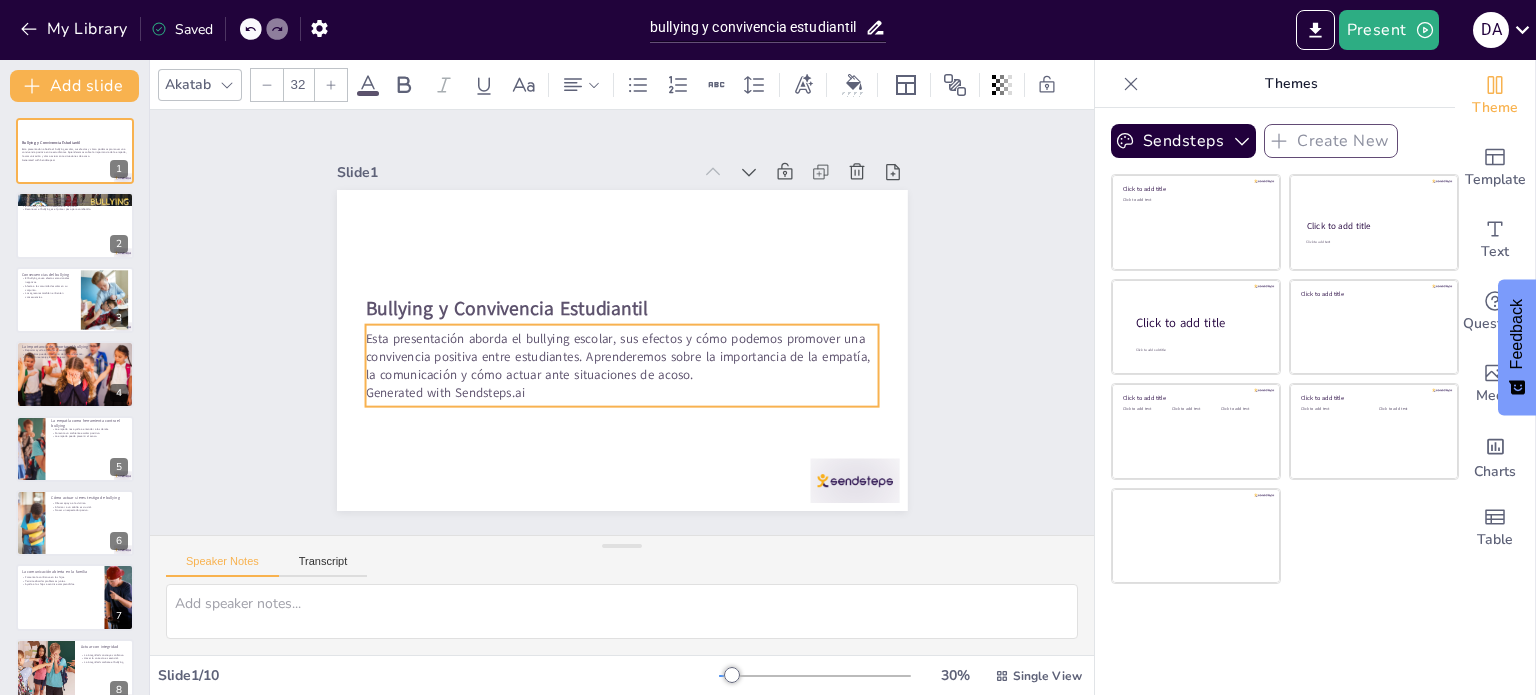 click on "Esta presentación aborda el bullying escolar, sus efectos y cómo podemos promover una convivencia positiva entre estudiantes. Aprenderemos sobre la importancia de la empatía, la comunicación y cómo actuar ante situaciones de acoso." at bounding box center (596, 345) 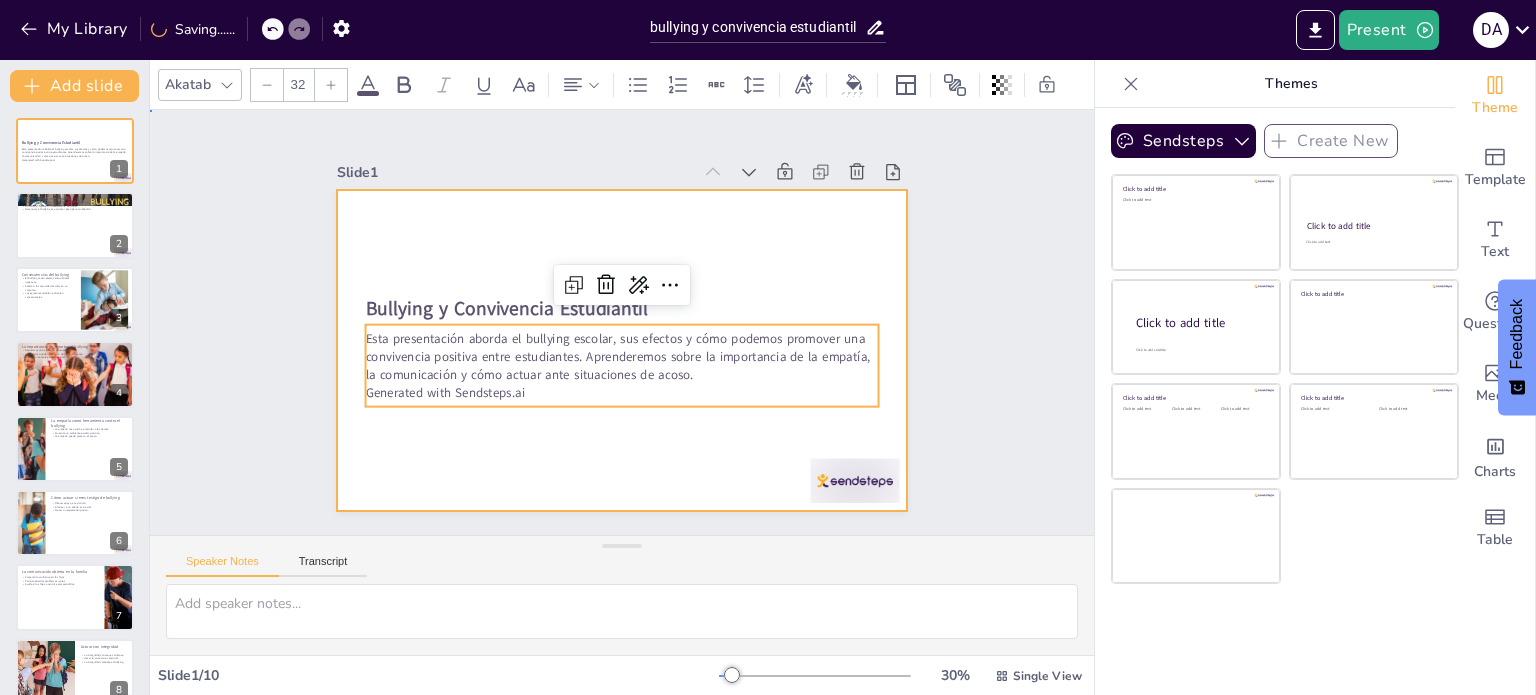click at bounding box center (622, 350) 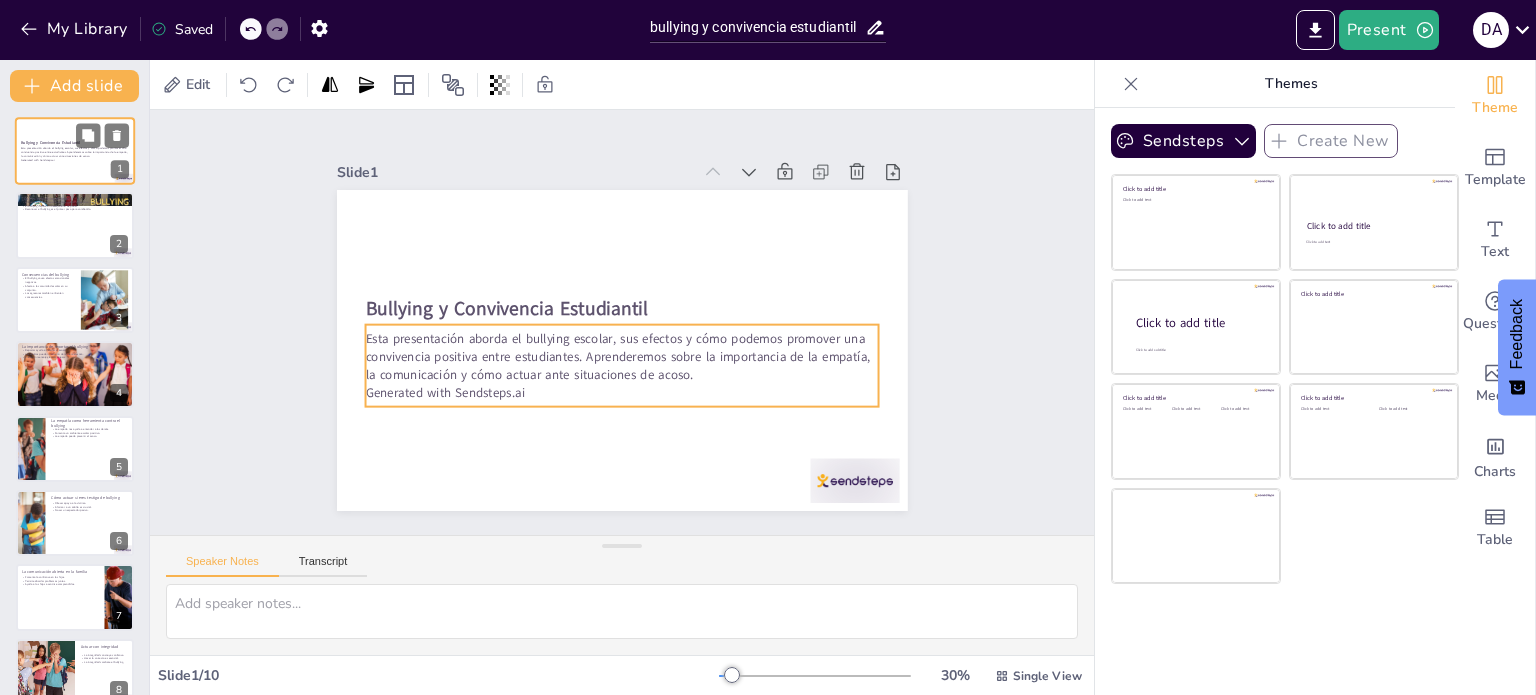 click on "Esta presentación aborda el bullying escolar, sus efectos y cómo podemos promover una convivencia positiva entre estudiantes. Aprenderemos sobre la importancia de la empatía, la comunicación y cómo actuar ante situaciones de acoso." at bounding box center [75, 152] 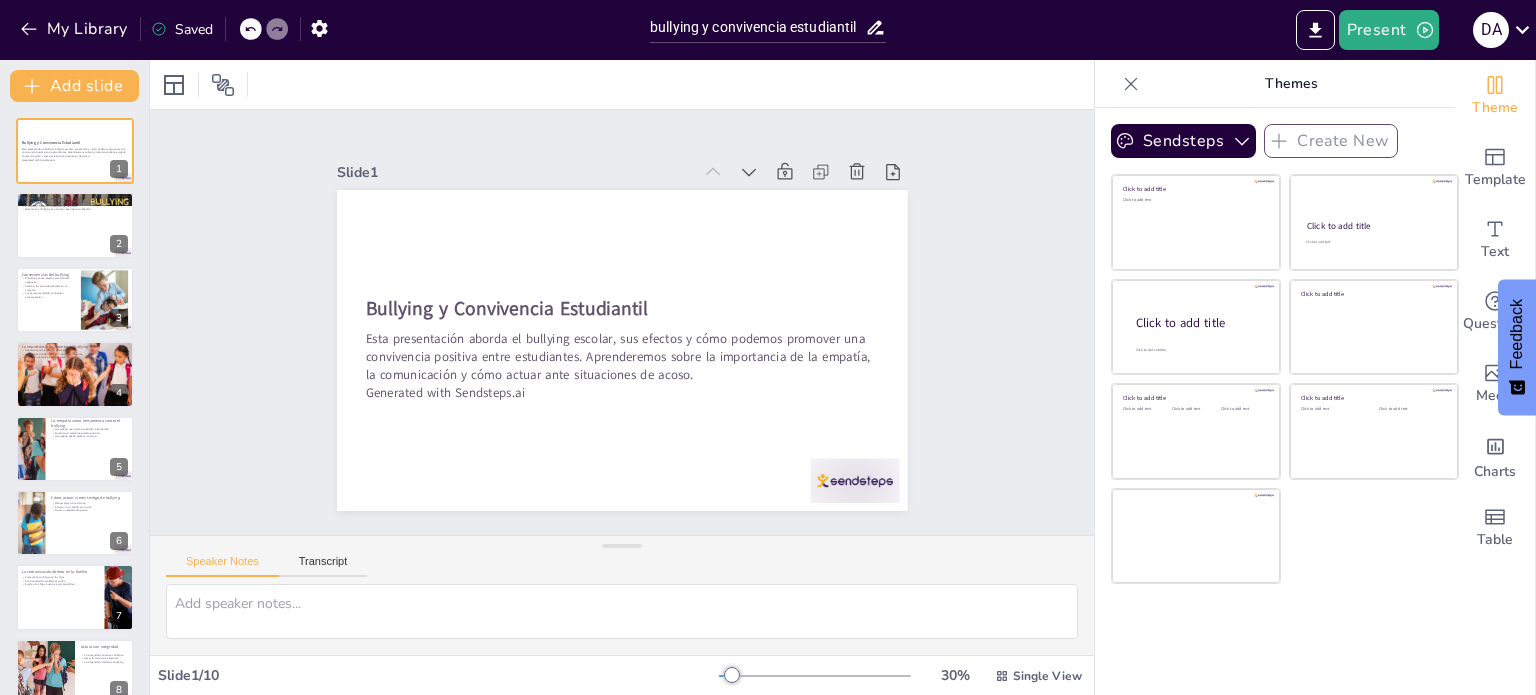 click 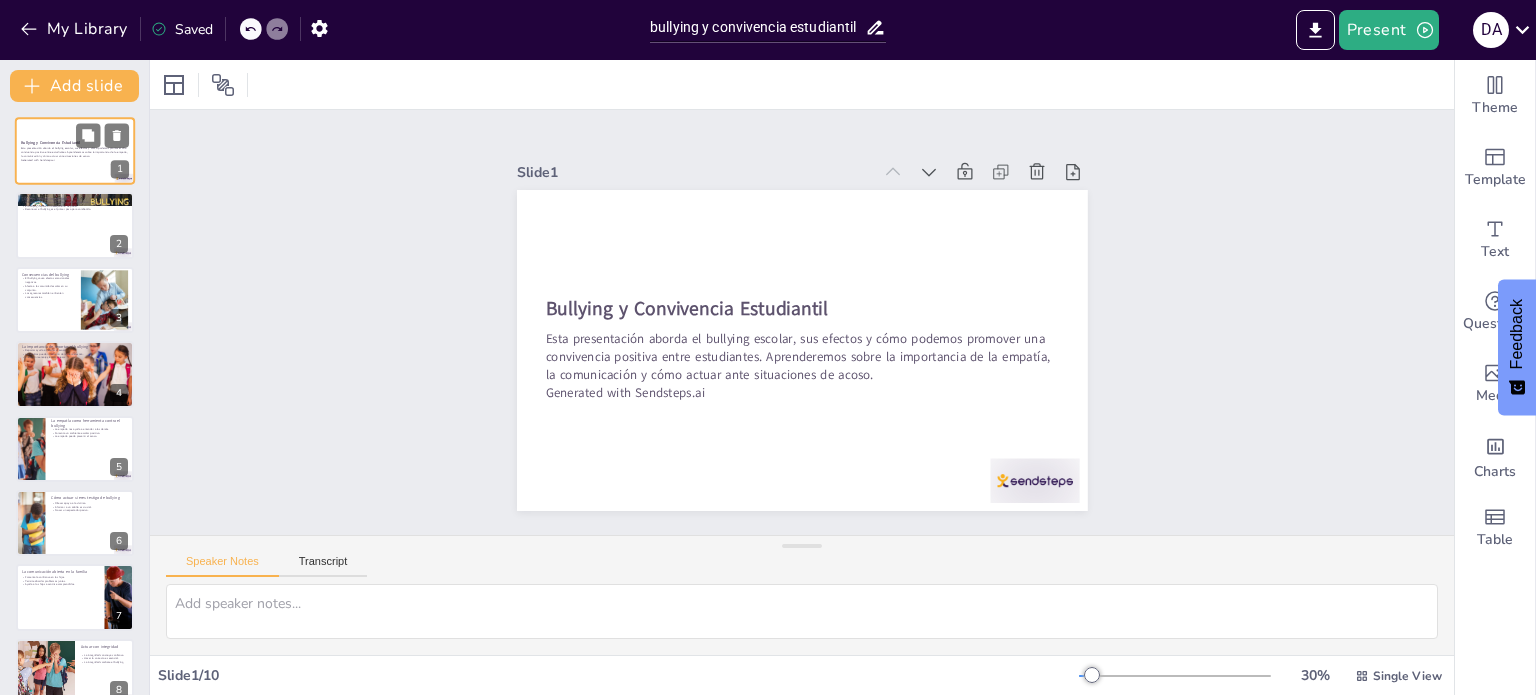 click at bounding box center [102, 135] 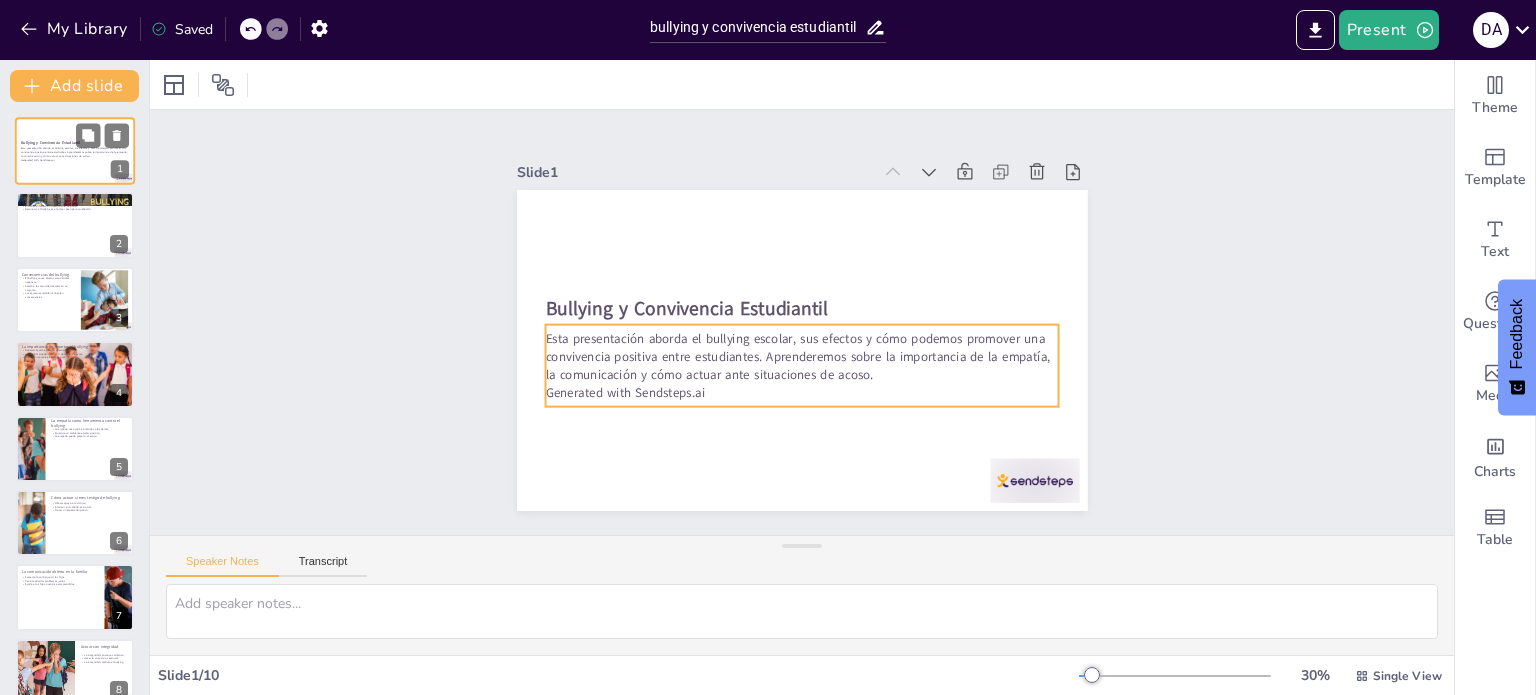 click on "Esta presentación aborda el bullying escolar, sus efectos y cómo podemos promover una convivencia positiva entre estudiantes. Aprenderemos sobre la importancia de la empatía, la comunicación y cómo actuar ante situaciones de acoso." at bounding box center [75, 152] 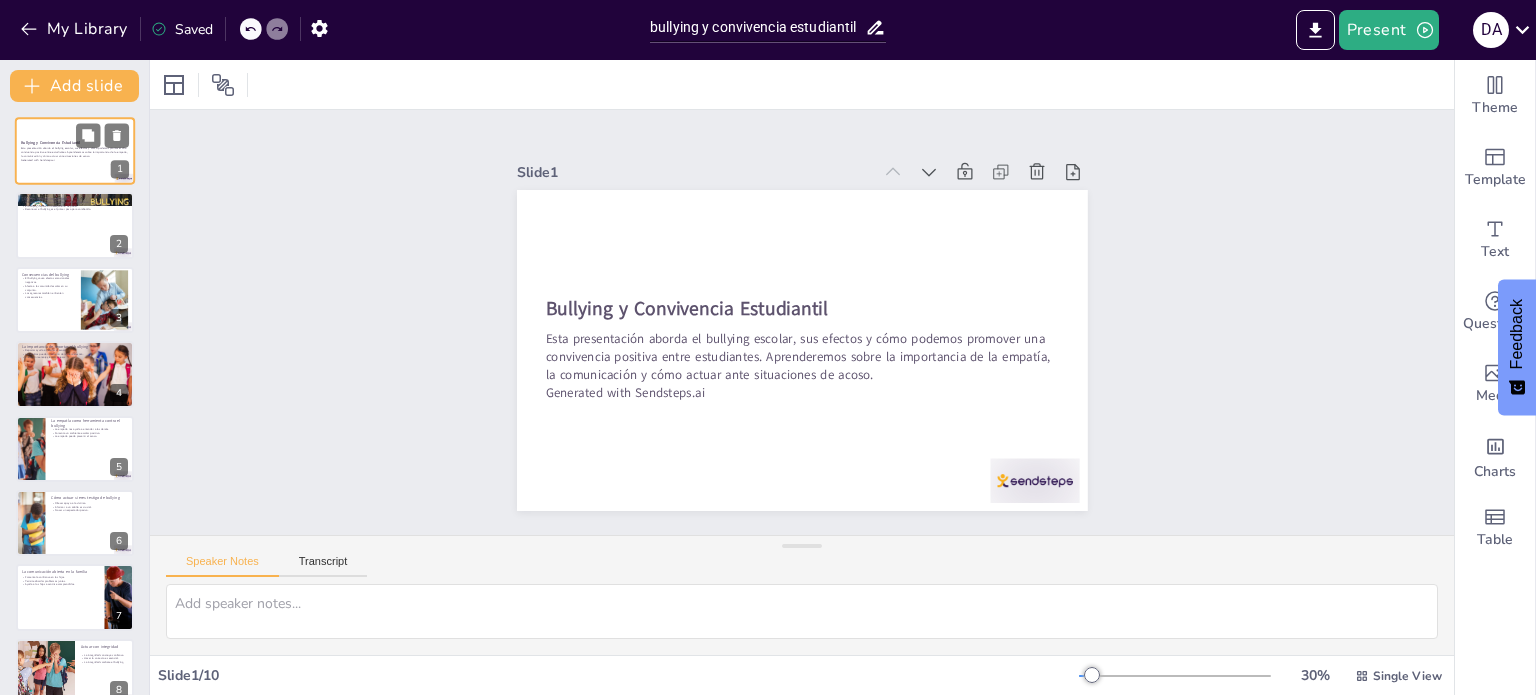 click on "Esta presentación aborda el bullying escolar, sus efectos y cómo podemos promover una convivencia positiva entre estudiantes. Aprenderemos sobre la importancia de la empatía, la comunicación y cómo actuar ante situaciones de acoso." at bounding box center [75, 152] 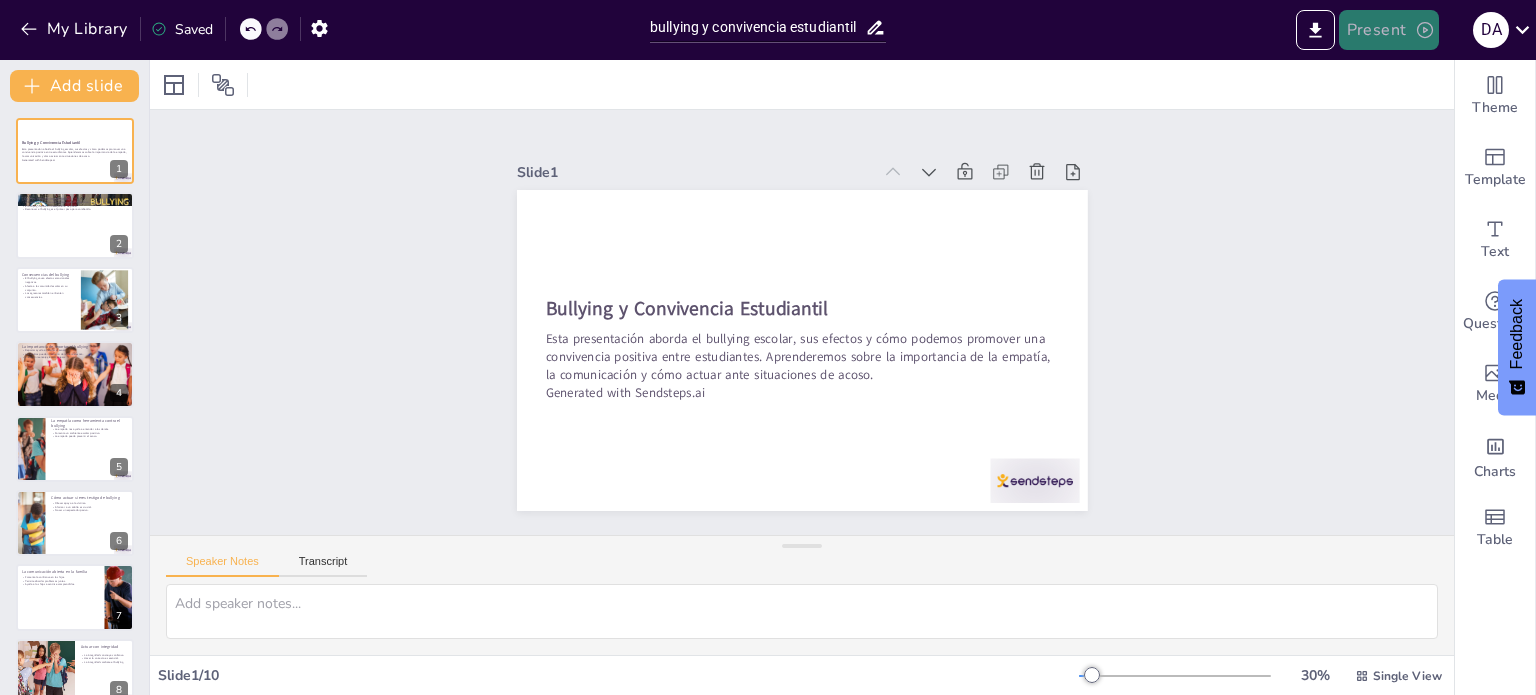 click on "Present" at bounding box center [1389, 30] 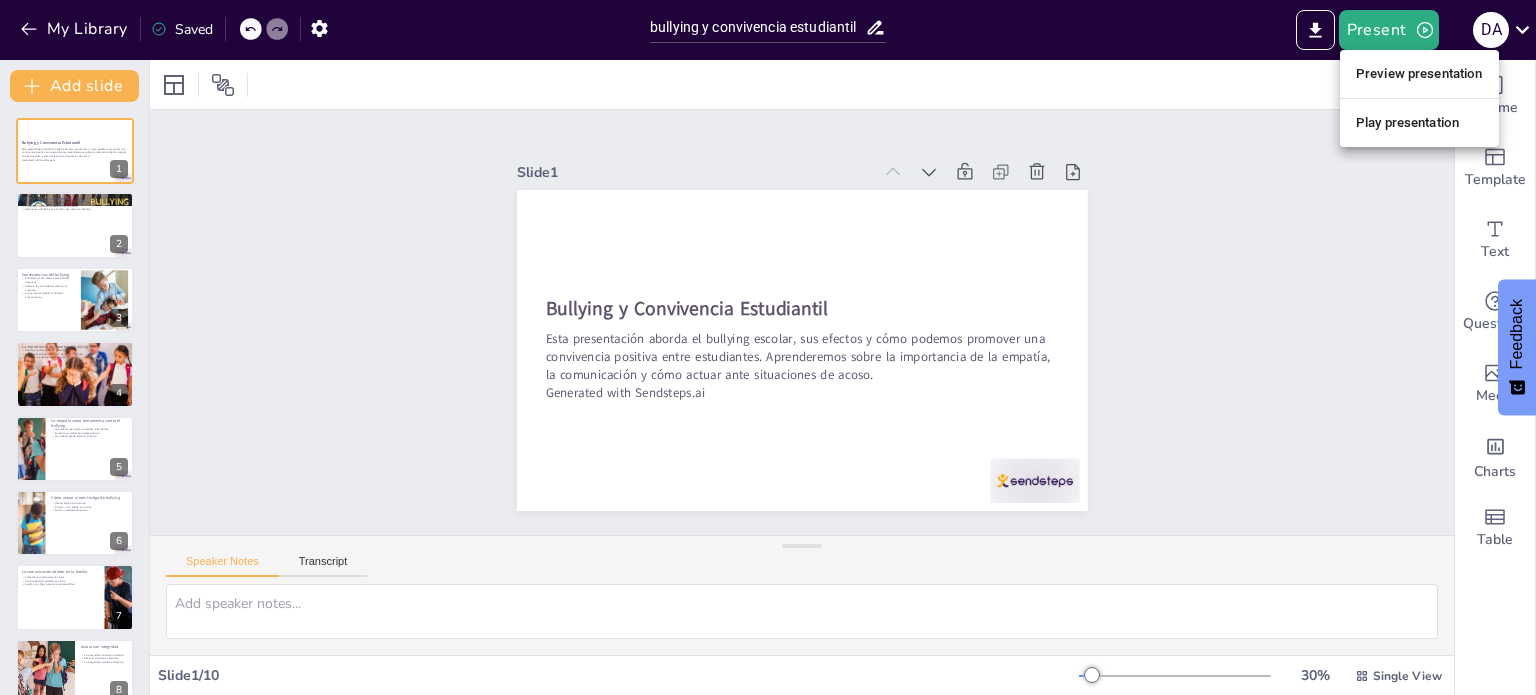 click at bounding box center [768, 347] 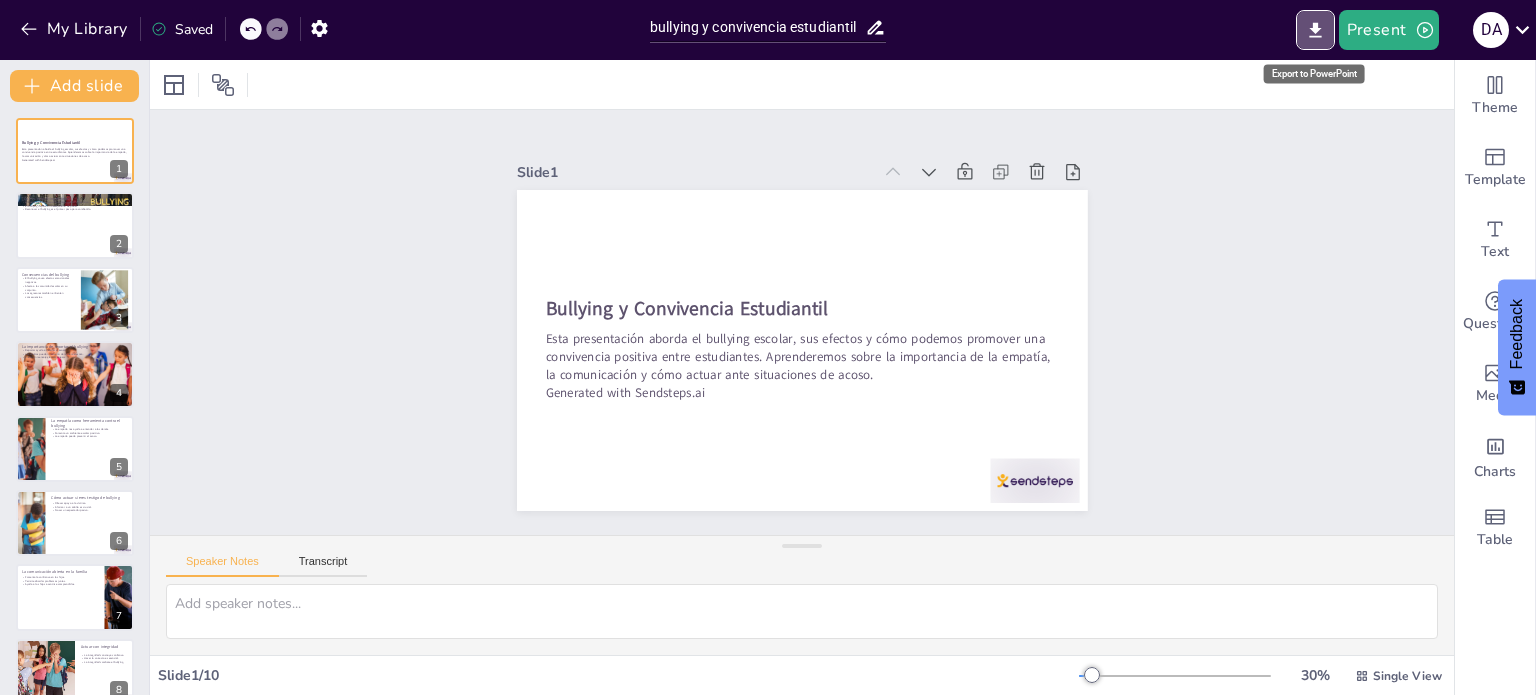 click 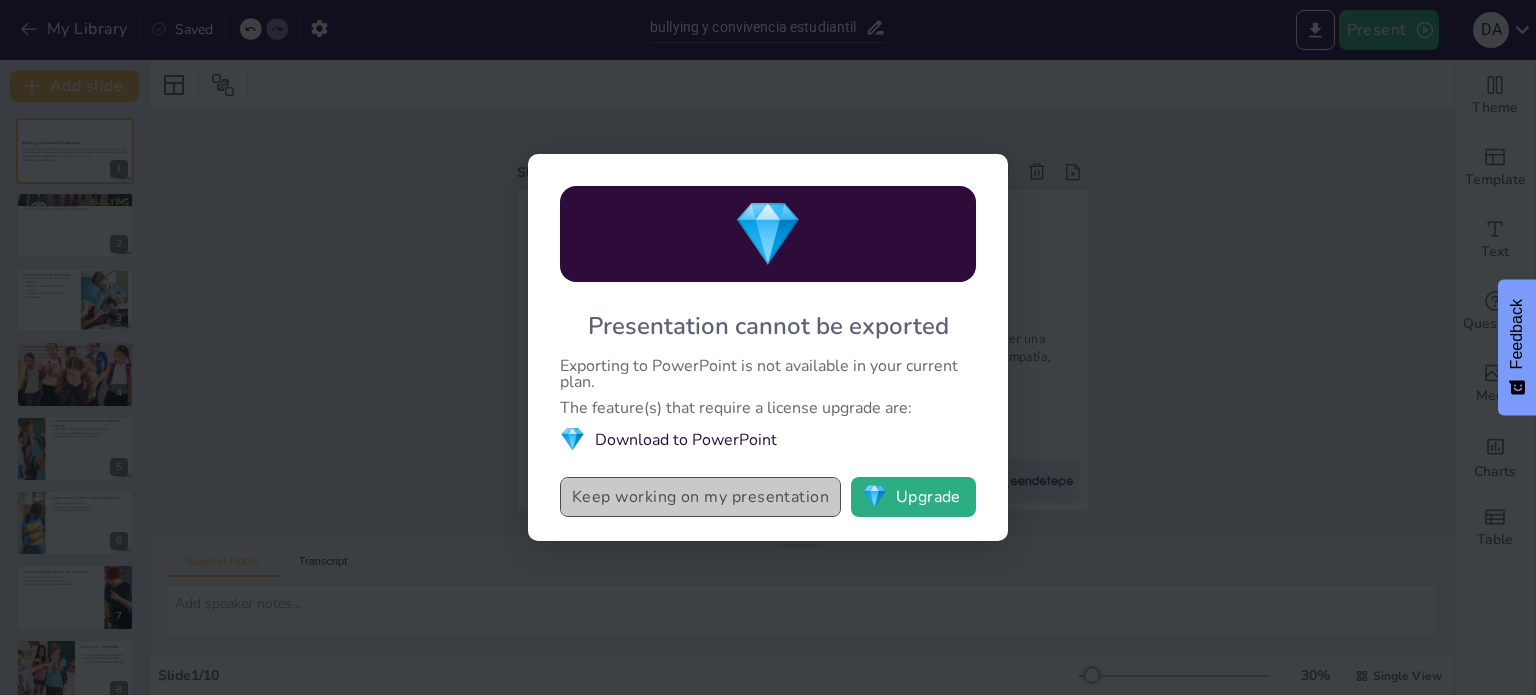 click on "Keep working on my presentation" at bounding box center (700, 497) 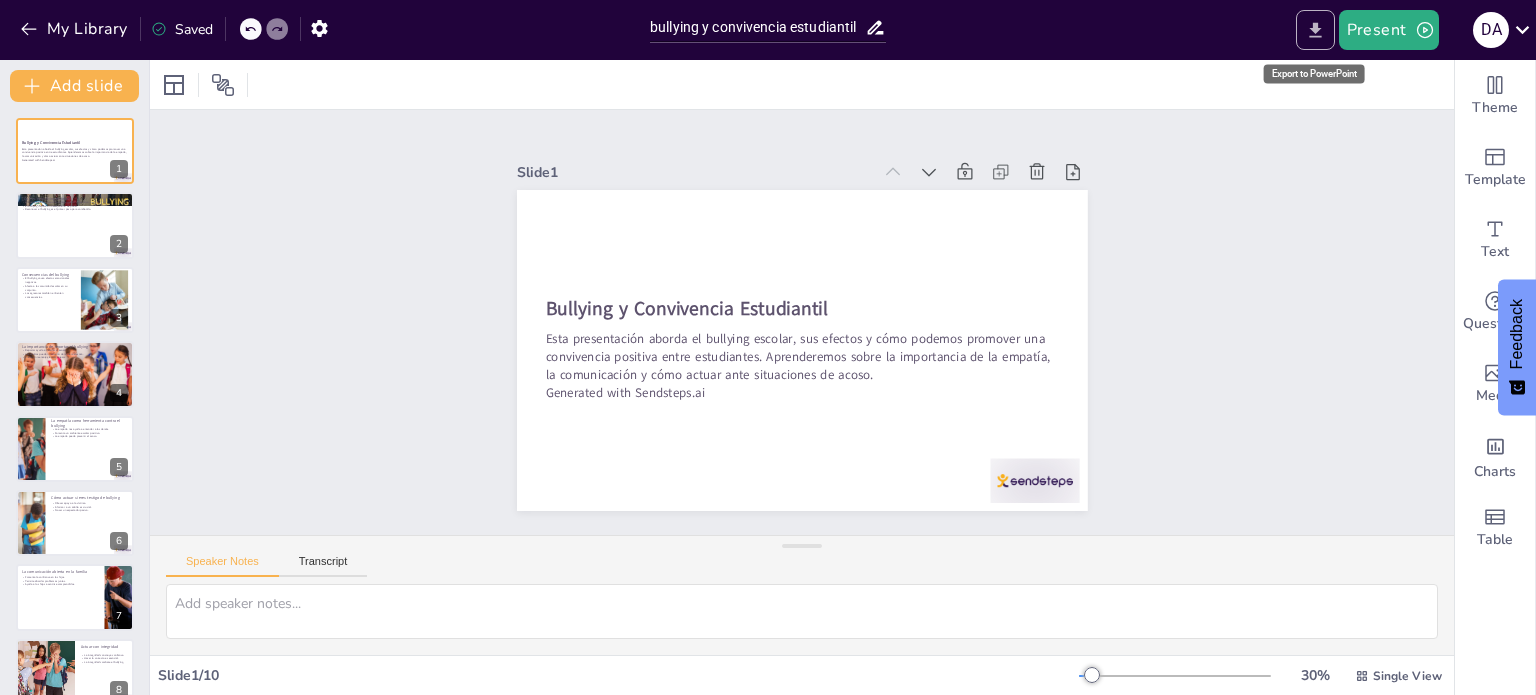 click 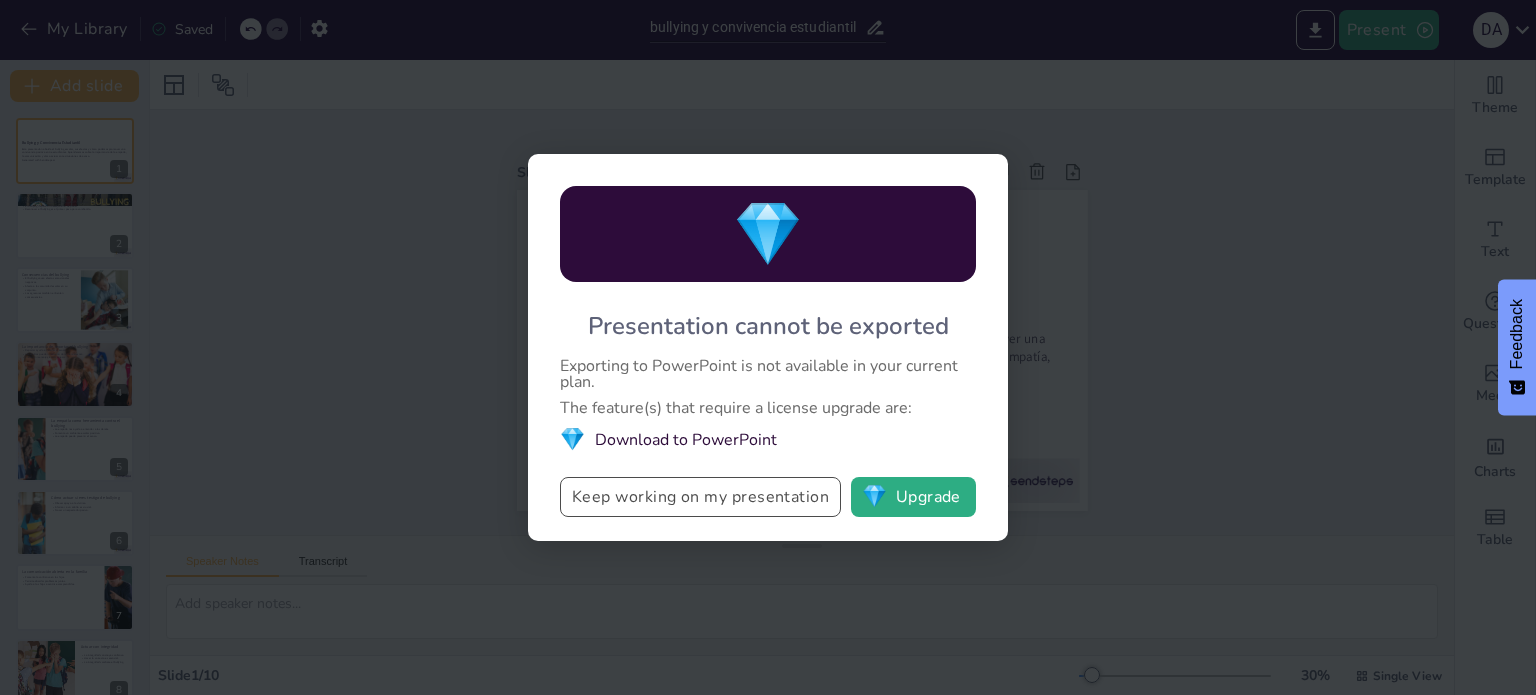 click on "Keep working on my presentation" at bounding box center [700, 497] 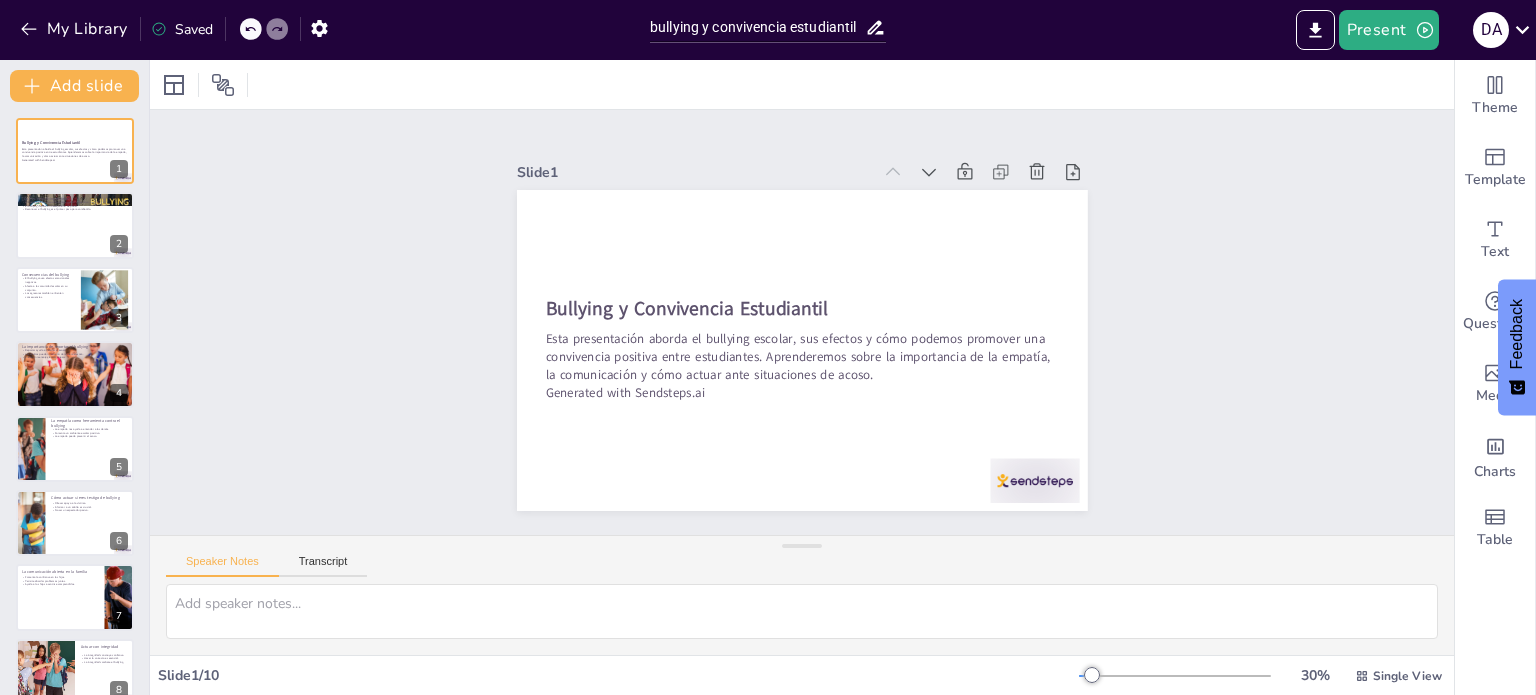 click on "Present D A" at bounding box center (1216, 30) 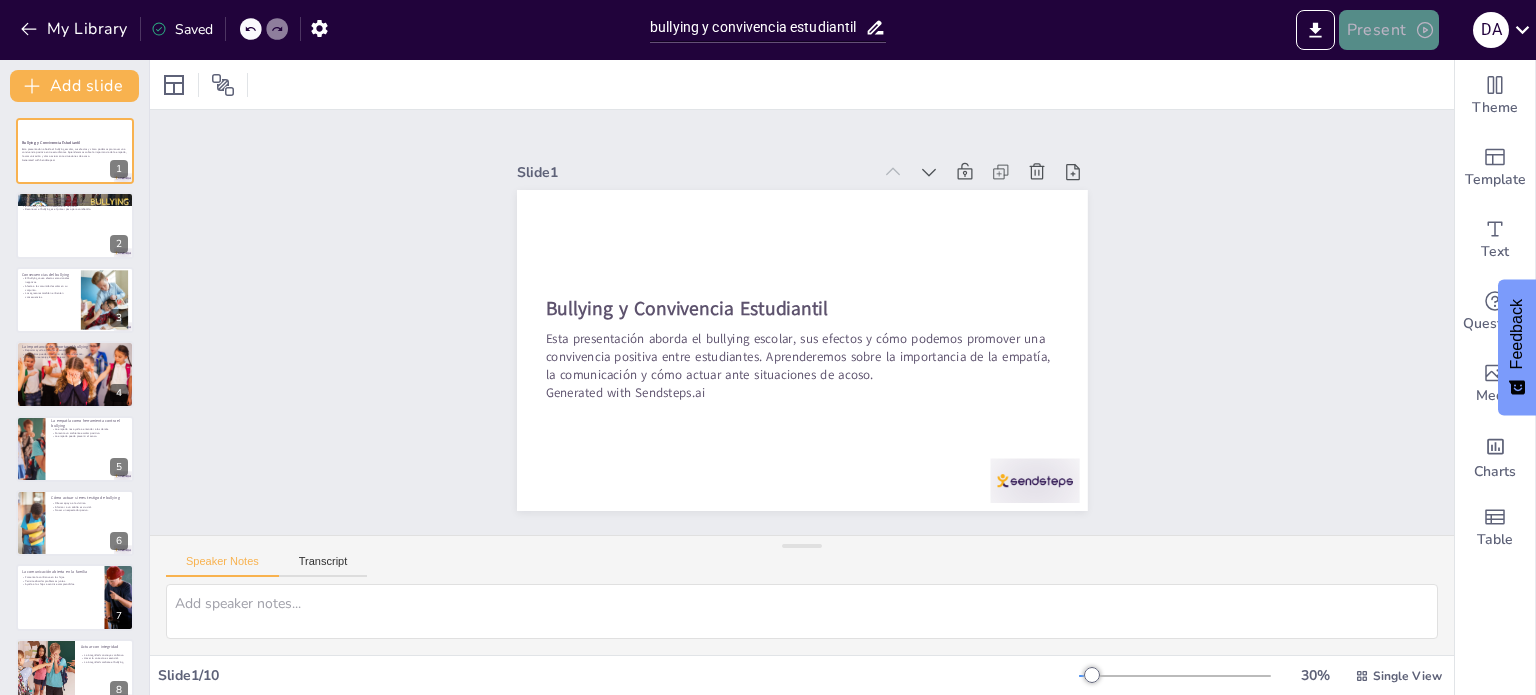 click on "Present" at bounding box center [1389, 30] 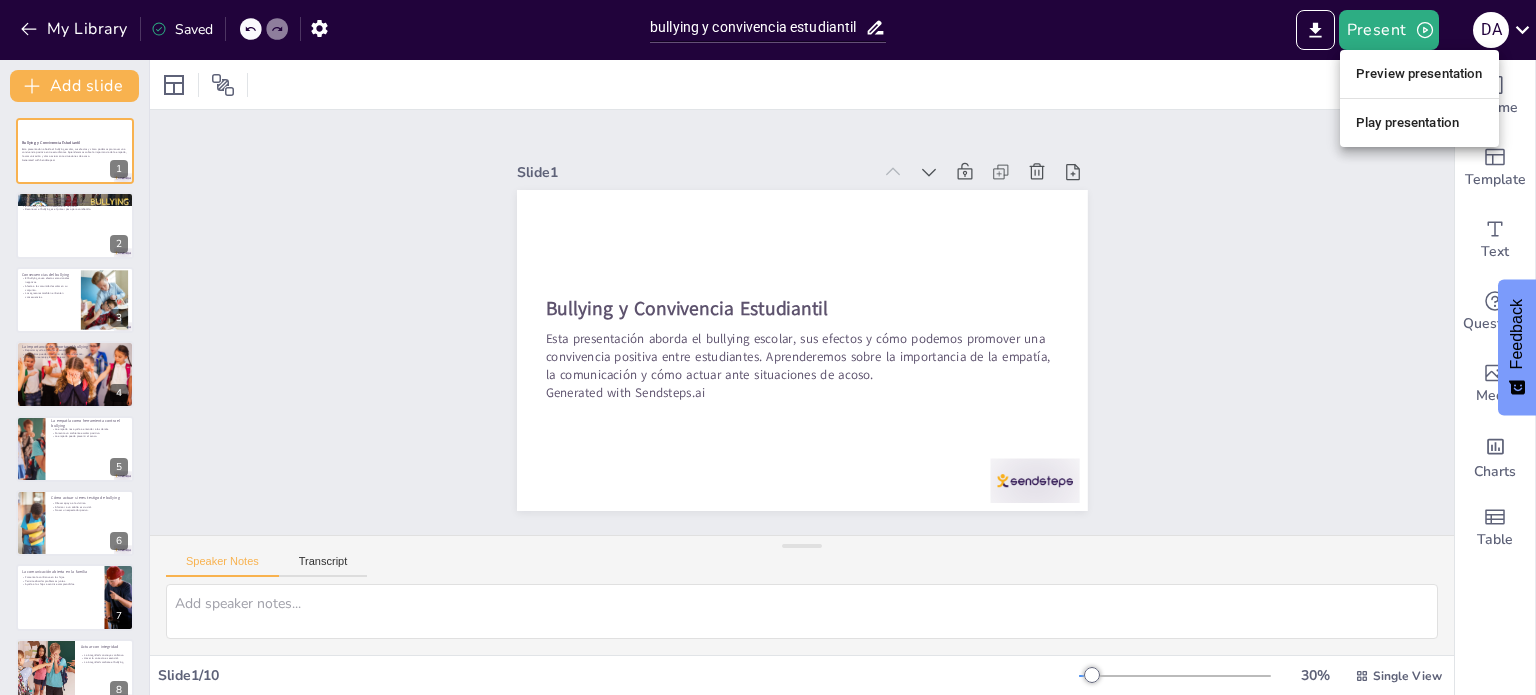 click on "Play presentation" at bounding box center [1419, 123] 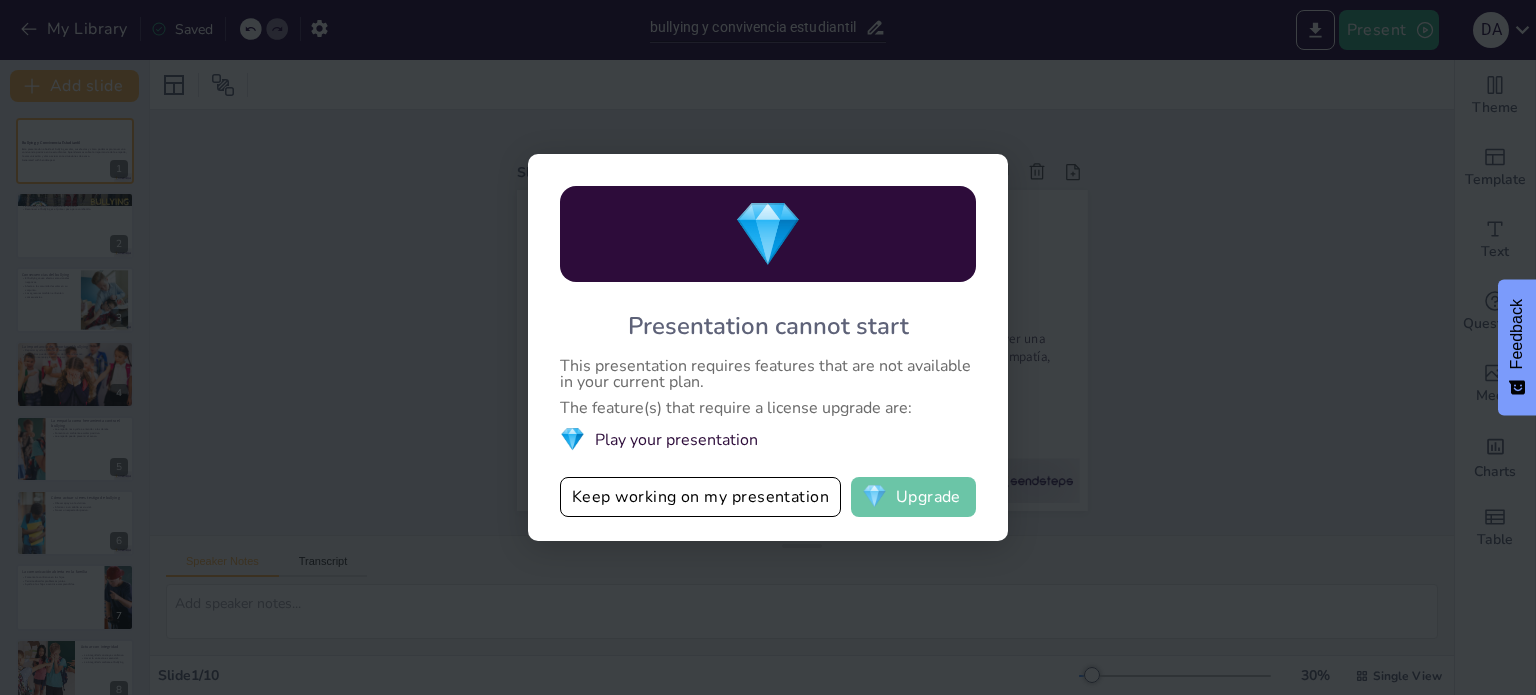 click on "💎 Upgrade" at bounding box center (913, 497) 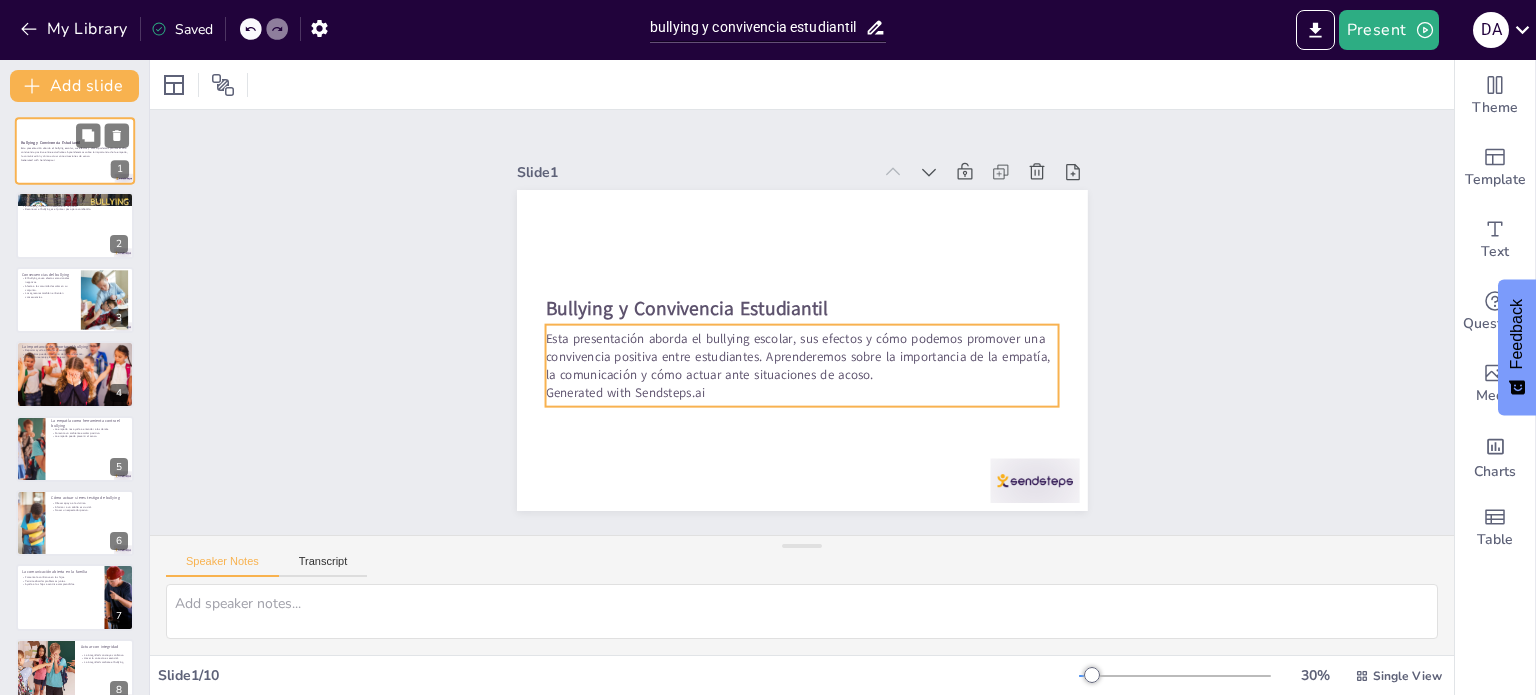 click on "Esta presentación aborda el bullying escolar, sus efectos y cómo podemos promover una convivencia positiva entre estudiantes. Aprenderemos sobre la importancia de la empatía, la comunicación y cómo actuar ante situaciones de acoso." at bounding box center (75, 152) 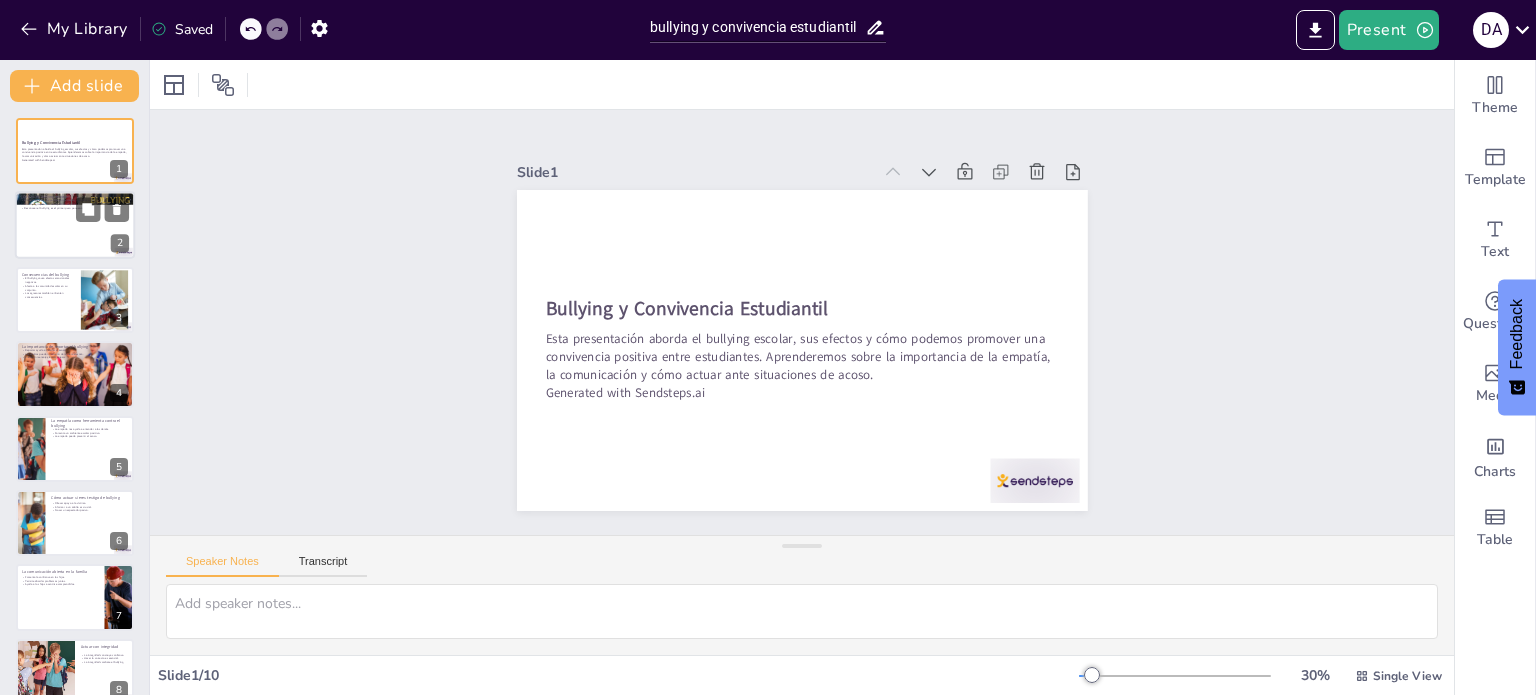click at bounding box center [75, 226] 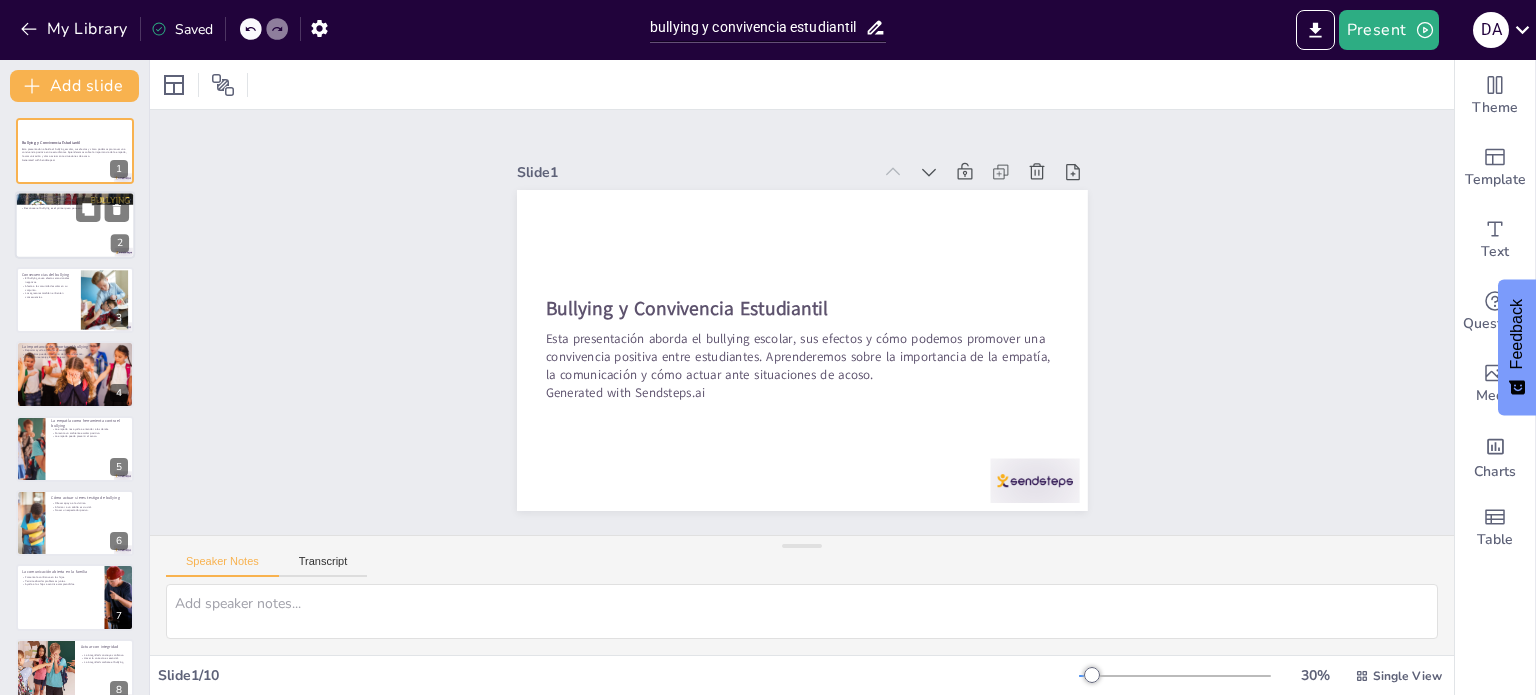 type on "Es fundamental que los estudiantes reconozcan que el bullying no es solo un incidente aislado, sino un patrón de comportamiento que puede tener efectos devastadores en la víctima. Al comprender esta definición, los estudiantes pueden estar más atentos a las señales de bullying en su entorno.
El desequilibrio de poder es una característica clave del bullying. Los agresores suelen tener más poder, ya sea físico, social o emocional, lo que les permite intimidar a sus víctimas. Es importante que los estudiantes entiendan que todos tienen el poder de ayudar a restaurar el equilibrio al intervenir y apoyar a quienes son acosados.
Reconocer el bullying es esencial para poder actuar. Los estudiantes deben estar alerta y dispuestos a hablar sobre lo que ven y sienten. La educación y la conciencia son herramientas poderosas para erradicar el bullying de nuestras escuelas." 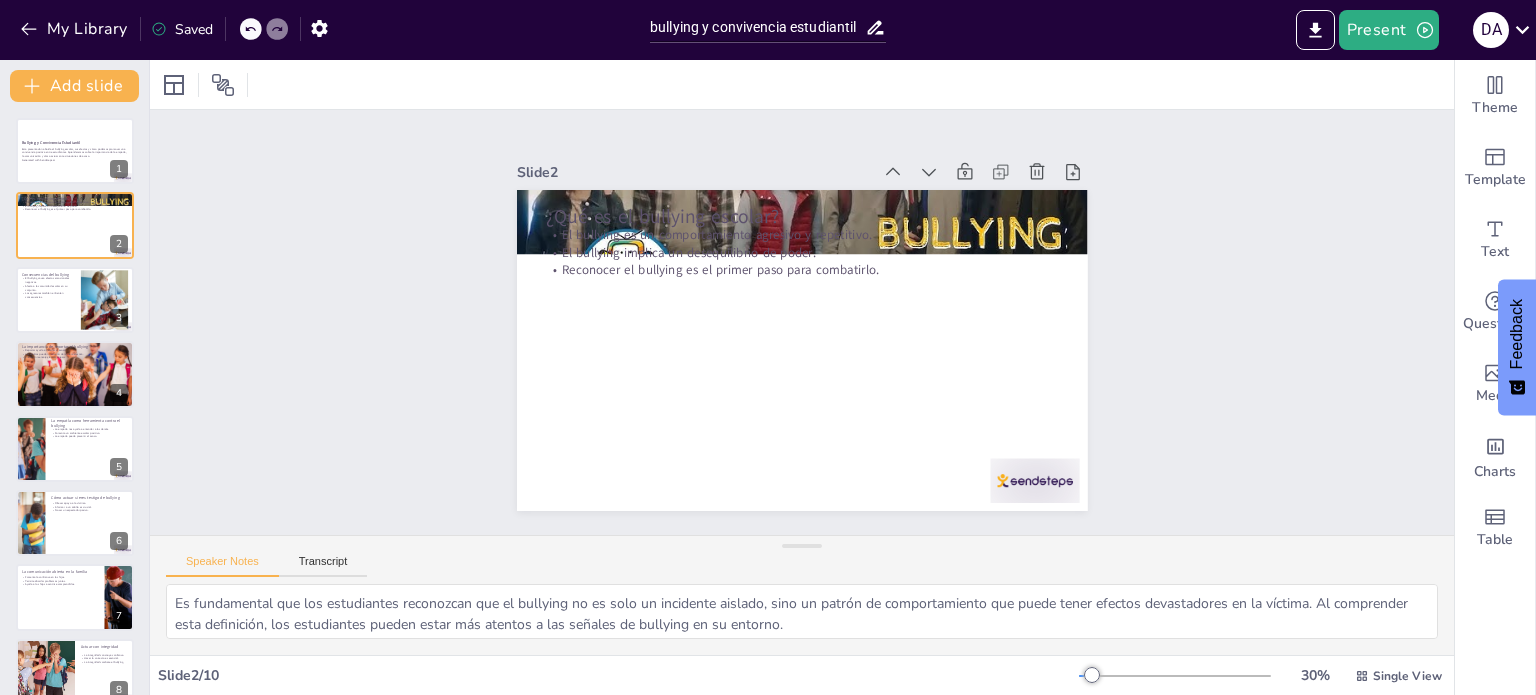 click on "Slide  1 Bullying y Convivencia Estudiantil Esta presentación aborda el bullying escolar, sus efectos y cómo podemos promover una convivencia positiva entre estudiantes. Aprenderemos sobre la importancia de la empatía, la comunicación y cómo actuar ante situaciones de acoso. Generated with Sendsteps.ai Slide  2 ¿Qué es el bullying escolar? El bullying es un comportamiento agresivo y repetitivo. El bullying implica un desequilibrio de poder. Reconocer el bullying es el primer paso para combatirlo. Slide  3 Consecuencias del bullying El bullying causa efectos emocionales negativos. Afecta a la comunidad escolar en su conjunto. Los agresores también enfrentan consecuencias. Slide  4 La importancia de reportar el bullying Reportar ayuda a detener el acoso. Los adultos pueden intervenir de manera efectiva. Enviar un mensaje claro al agresor. Slide  5 La empatía como herramienta contra el bullying La empatía nos ayuda a entender a los demás. Fomenta un ambiente escolar positivo. Slide  6 Slide  7 Slide" at bounding box center [802, 322] 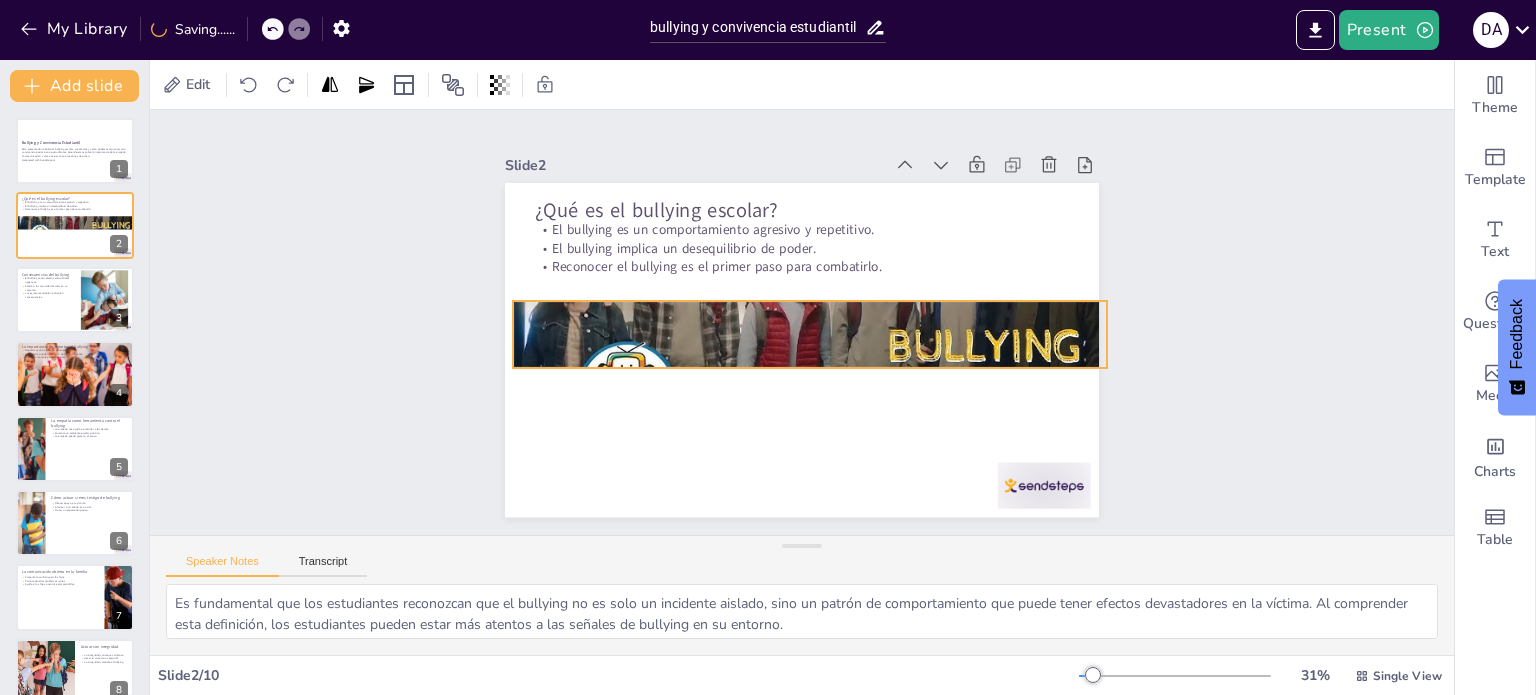 drag, startPoint x: 510, startPoint y: 188, endPoint x: 518, endPoint y: 306, distance: 118.270874 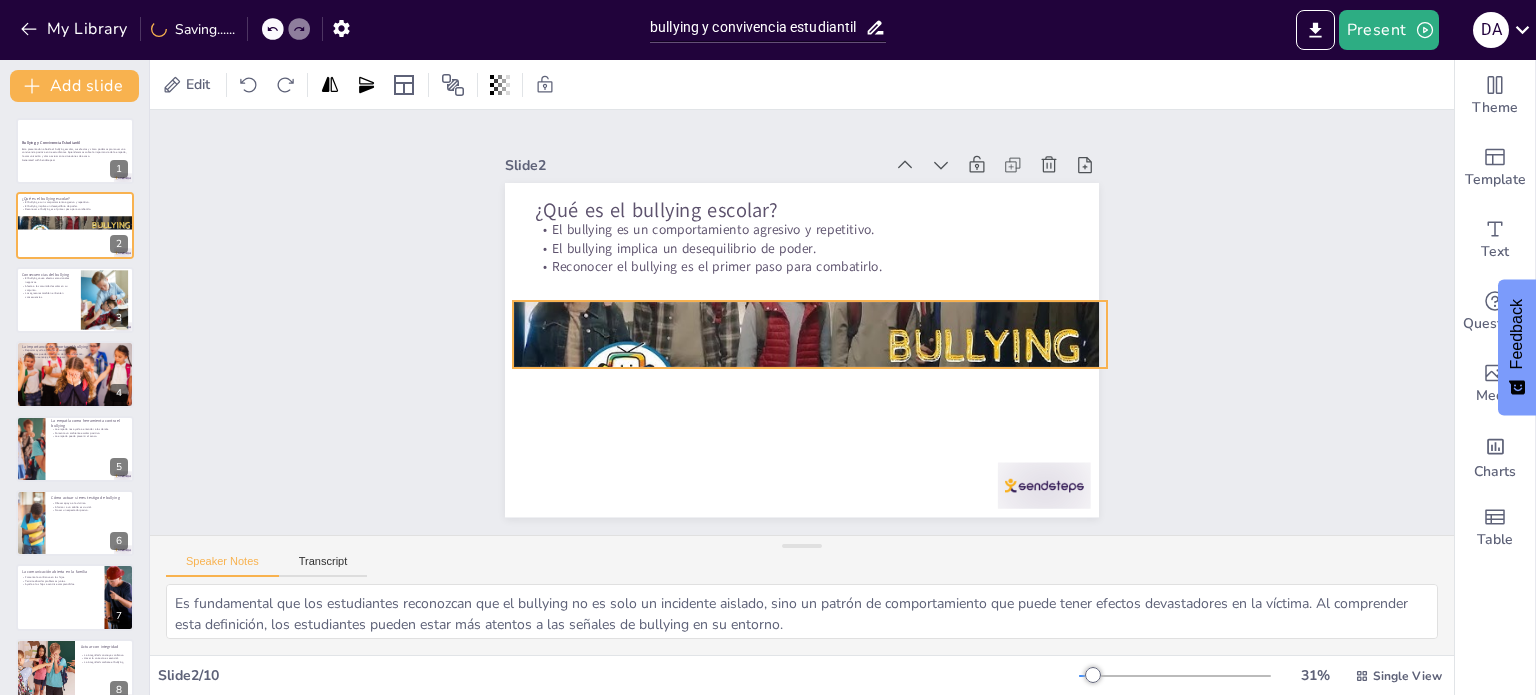 click at bounding box center [807, 336] 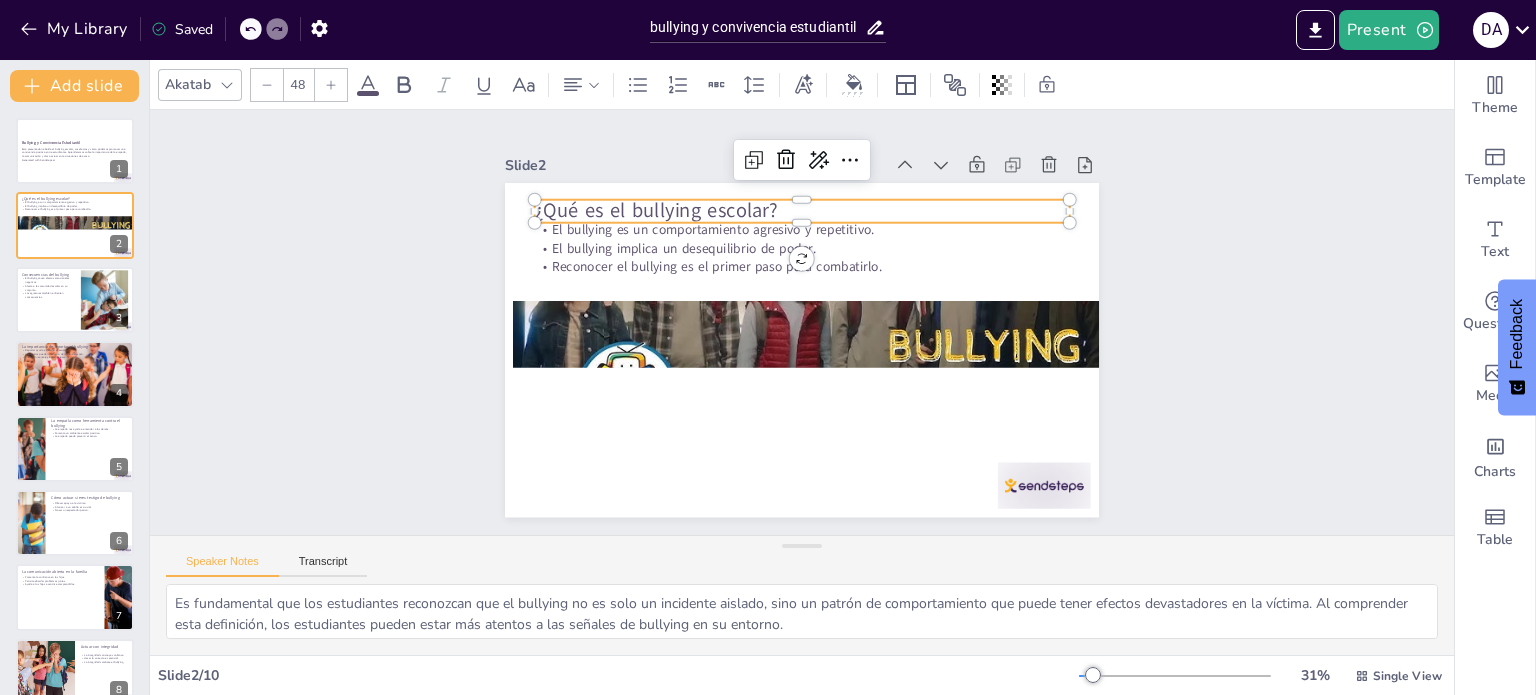 click on "¿Qué es el bullying escolar?" at bounding box center (825, 214) 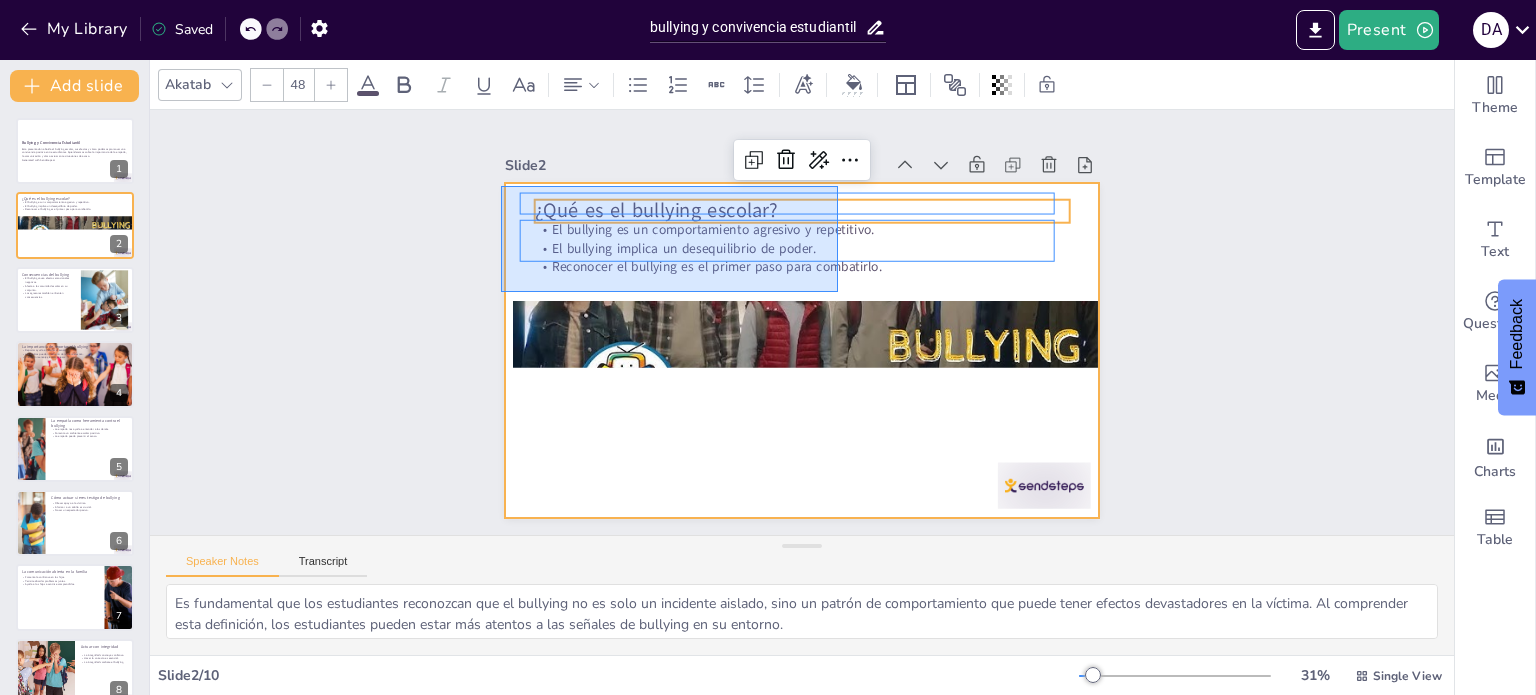 drag, startPoint x: 501, startPoint y: 186, endPoint x: 838, endPoint y: 292, distance: 353.2775 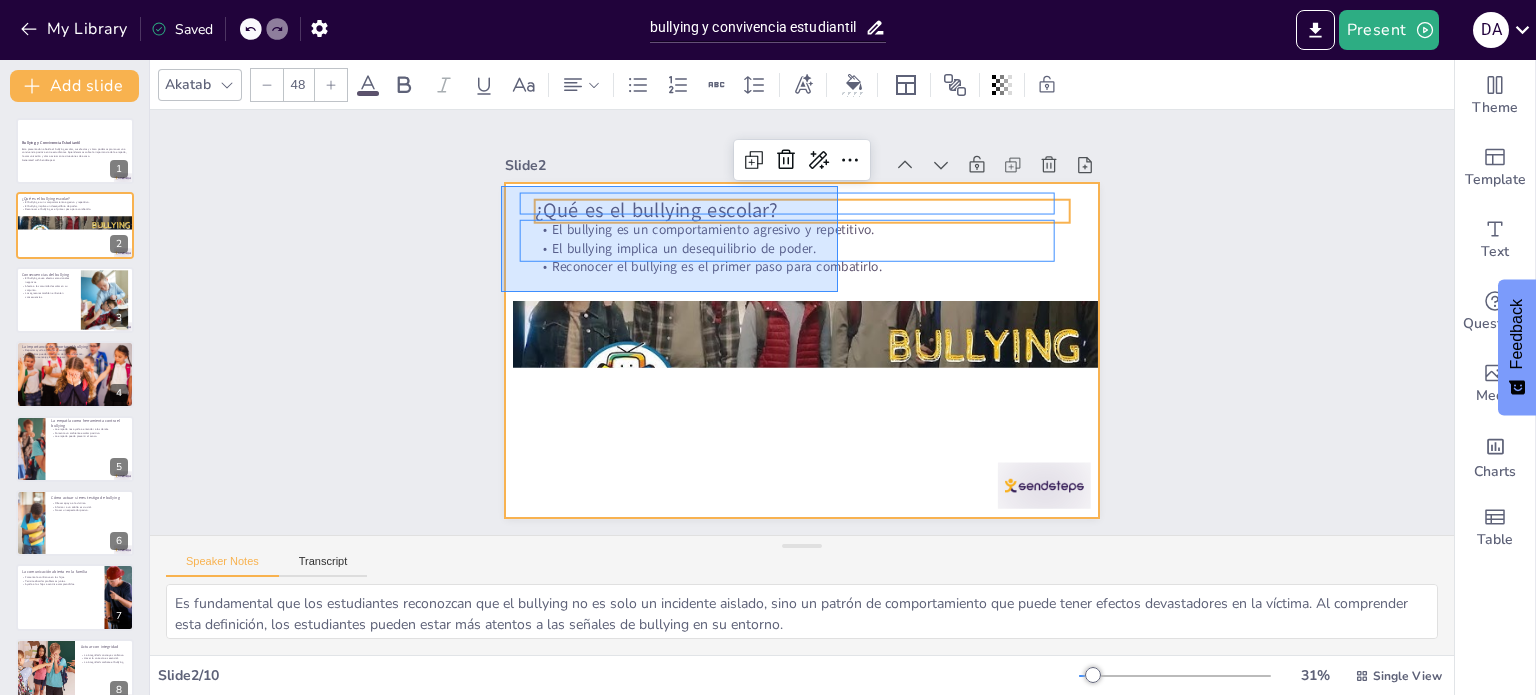click at bounding box center (793, 349) 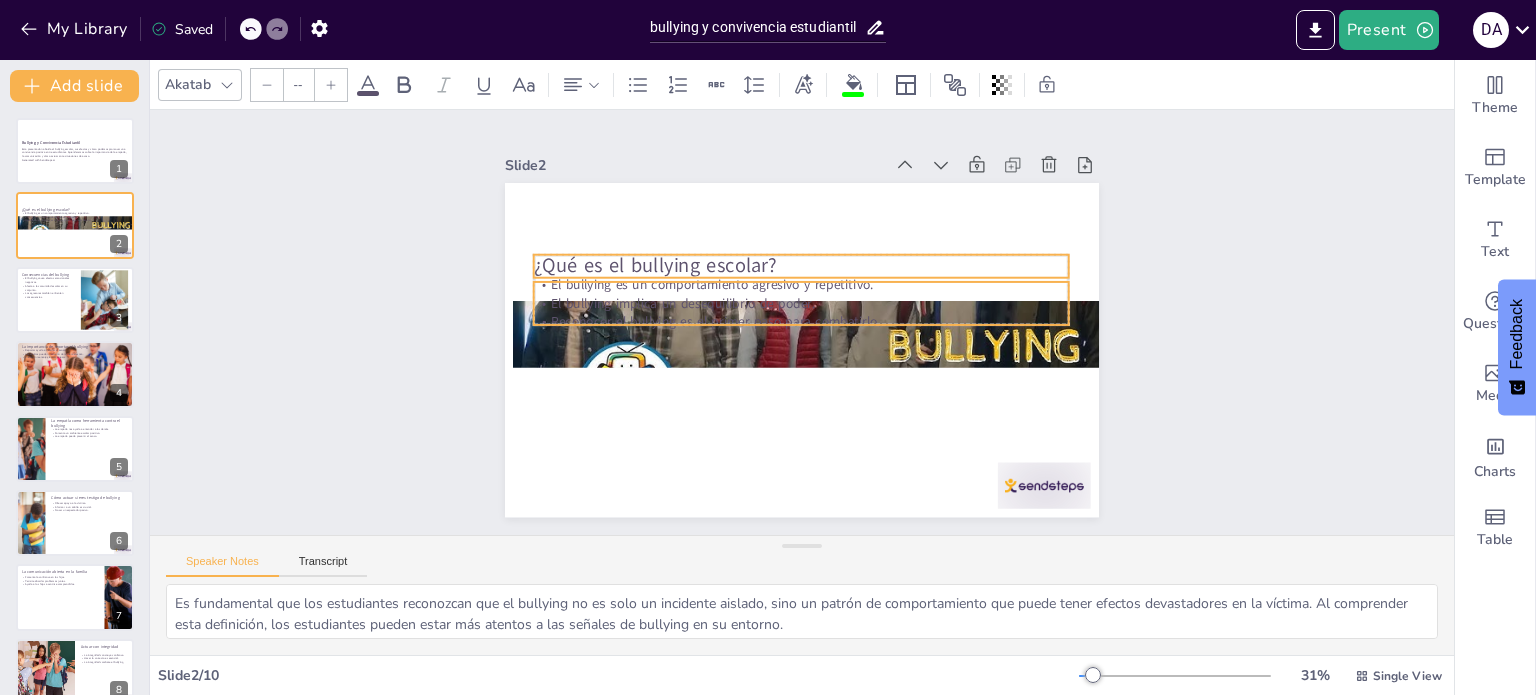 drag, startPoint x: 806, startPoint y: 253, endPoint x: 805, endPoint y: 316, distance: 63.007935 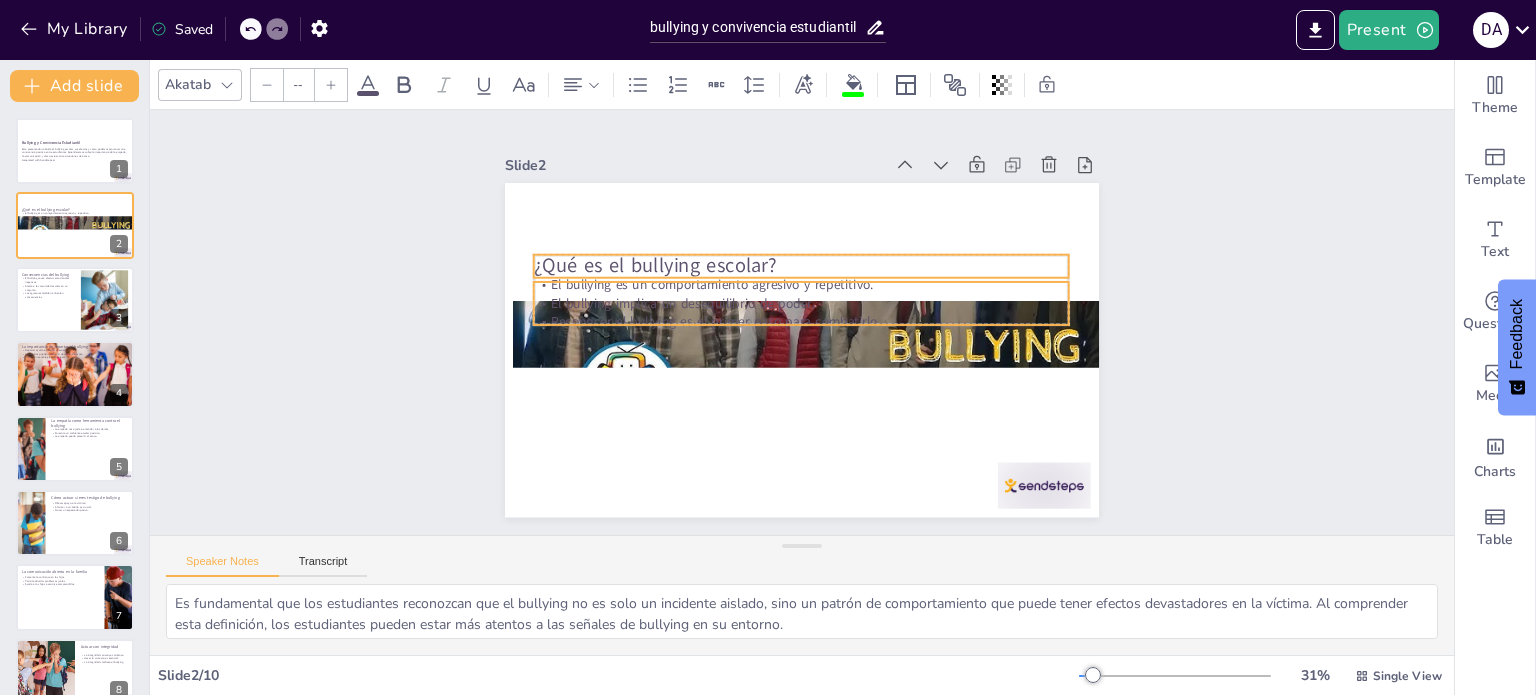 click on "Reconocer el bullying es el primer paso para combatirlo." at bounding box center [801, 321] 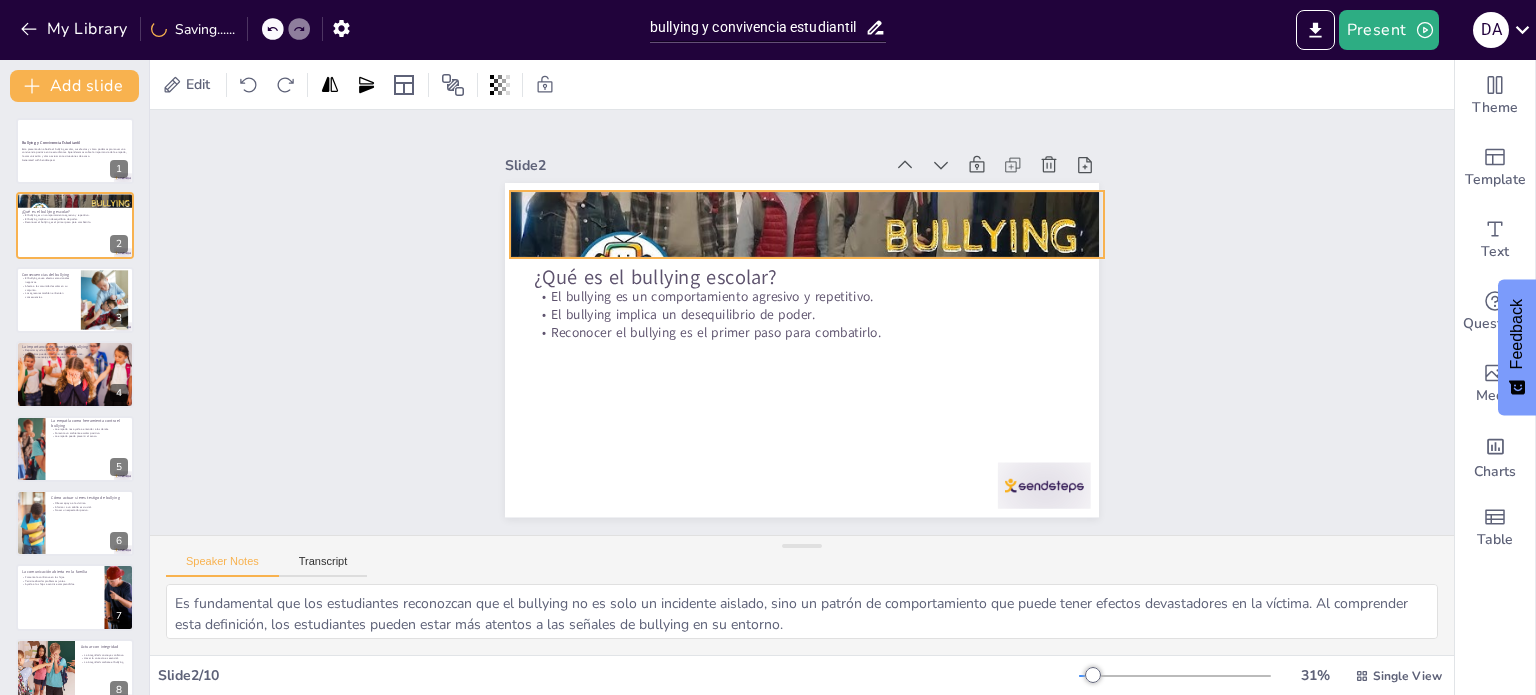 drag, startPoint x: 889, startPoint y: 354, endPoint x: 886, endPoint y: 244, distance: 110.0409 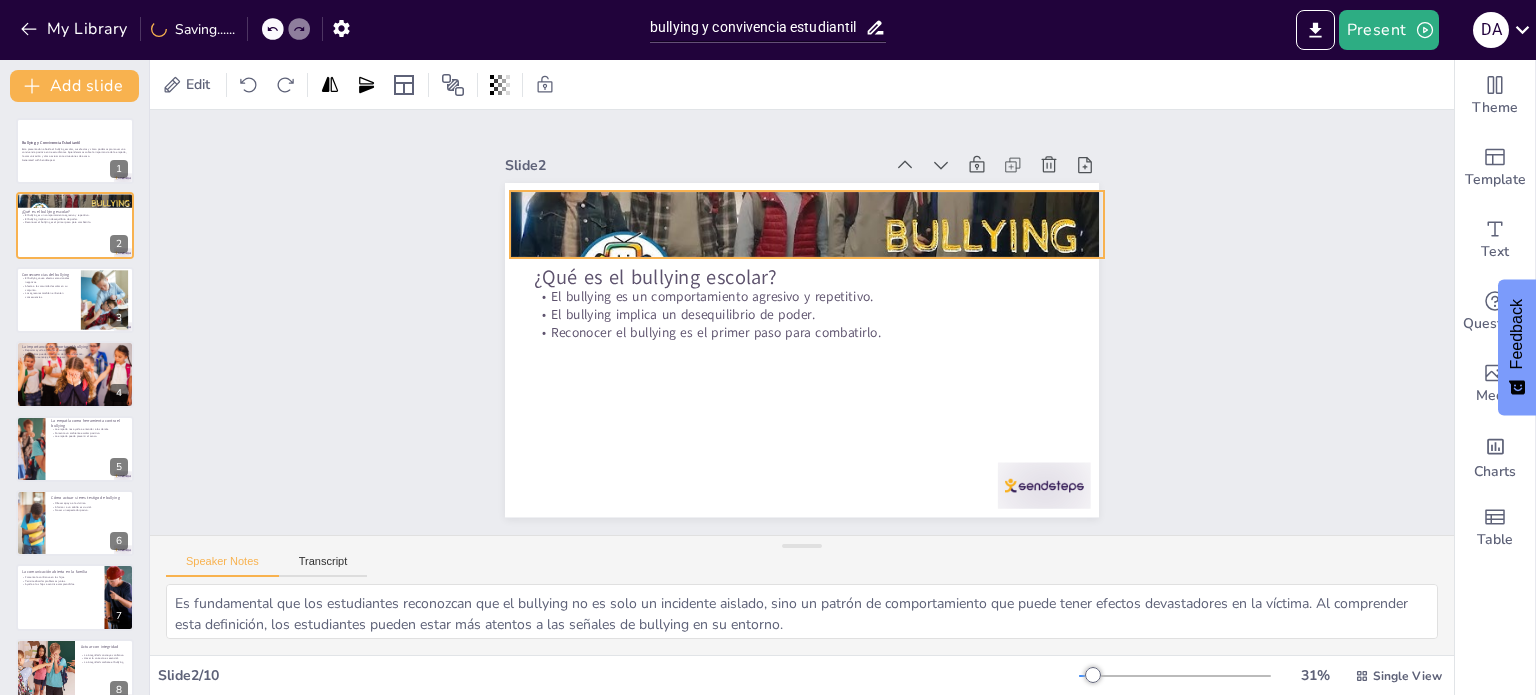 click at bounding box center [827, 417] 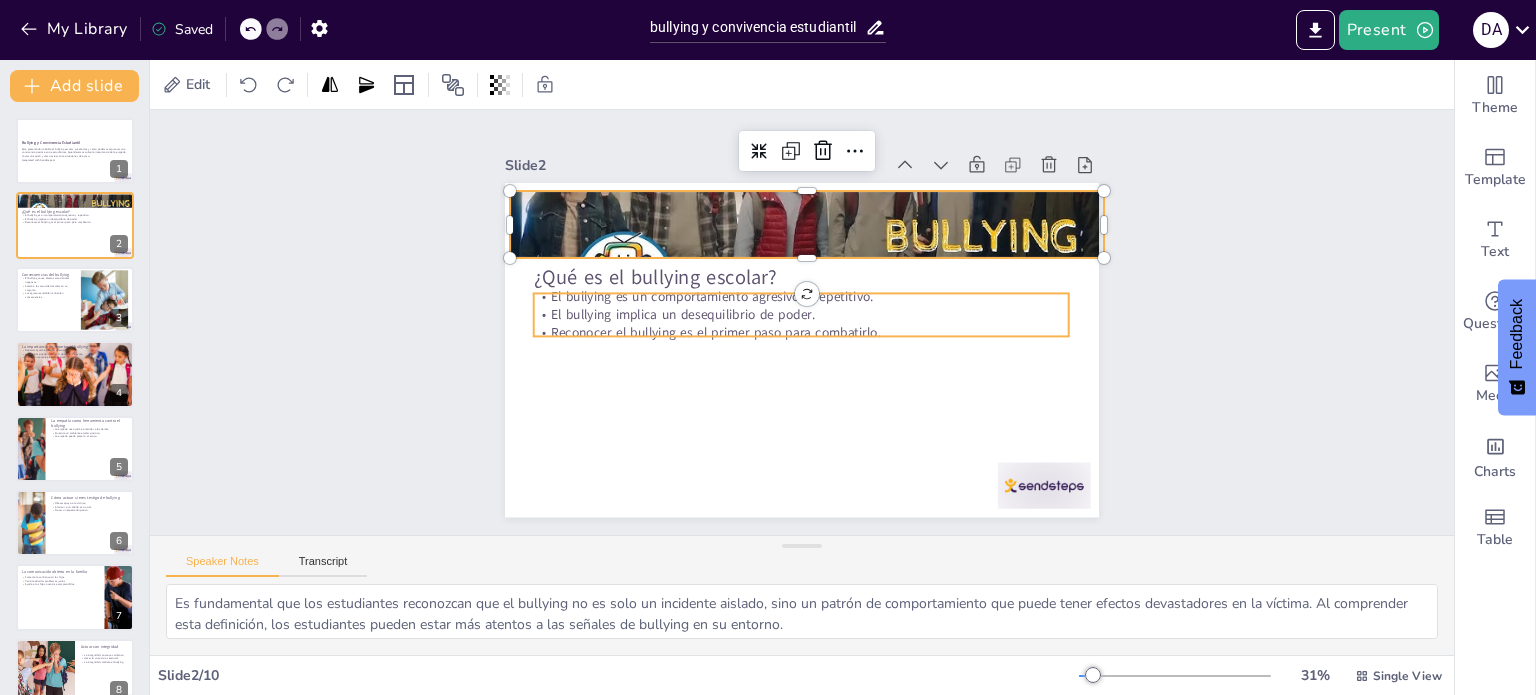 click on "Reconocer el bullying es el primer paso para combatirlo." at bounding box center [798, 332] 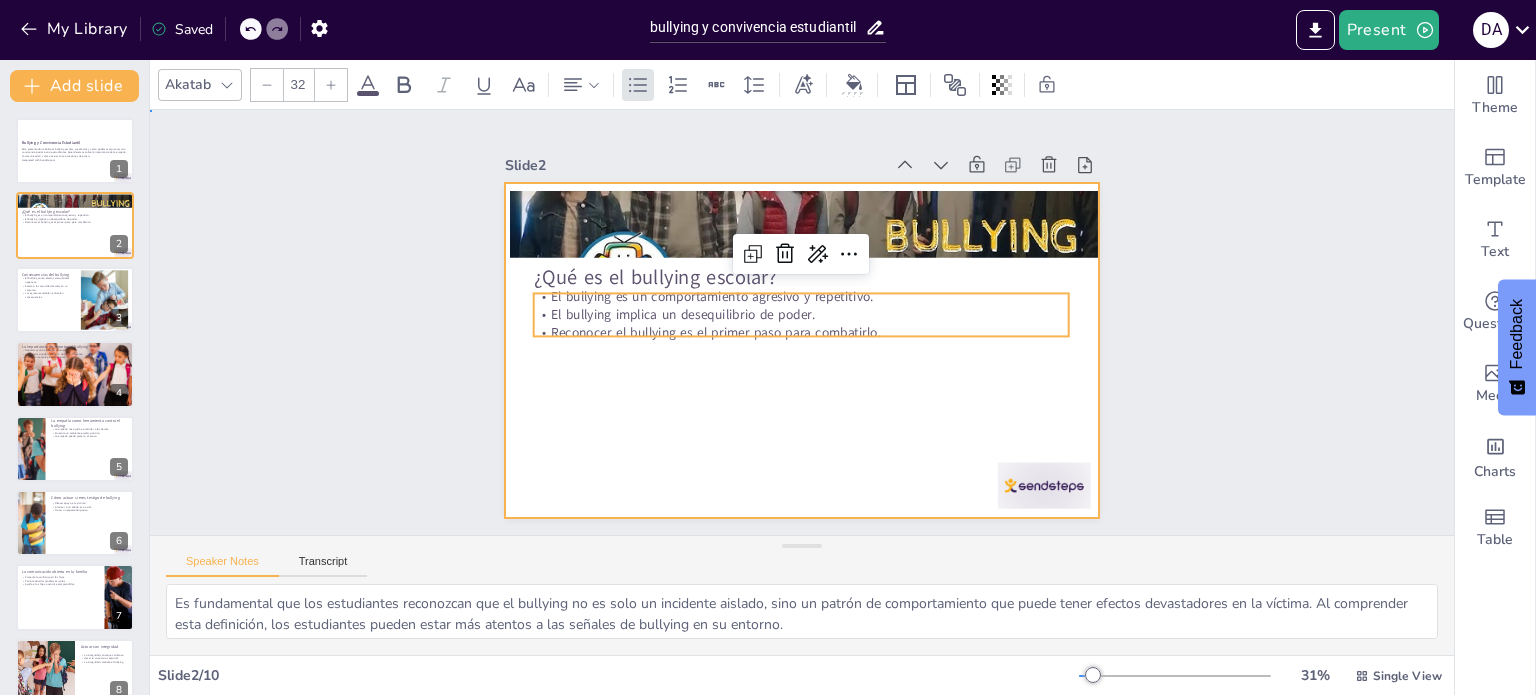 click at bounding box center [796, 350] 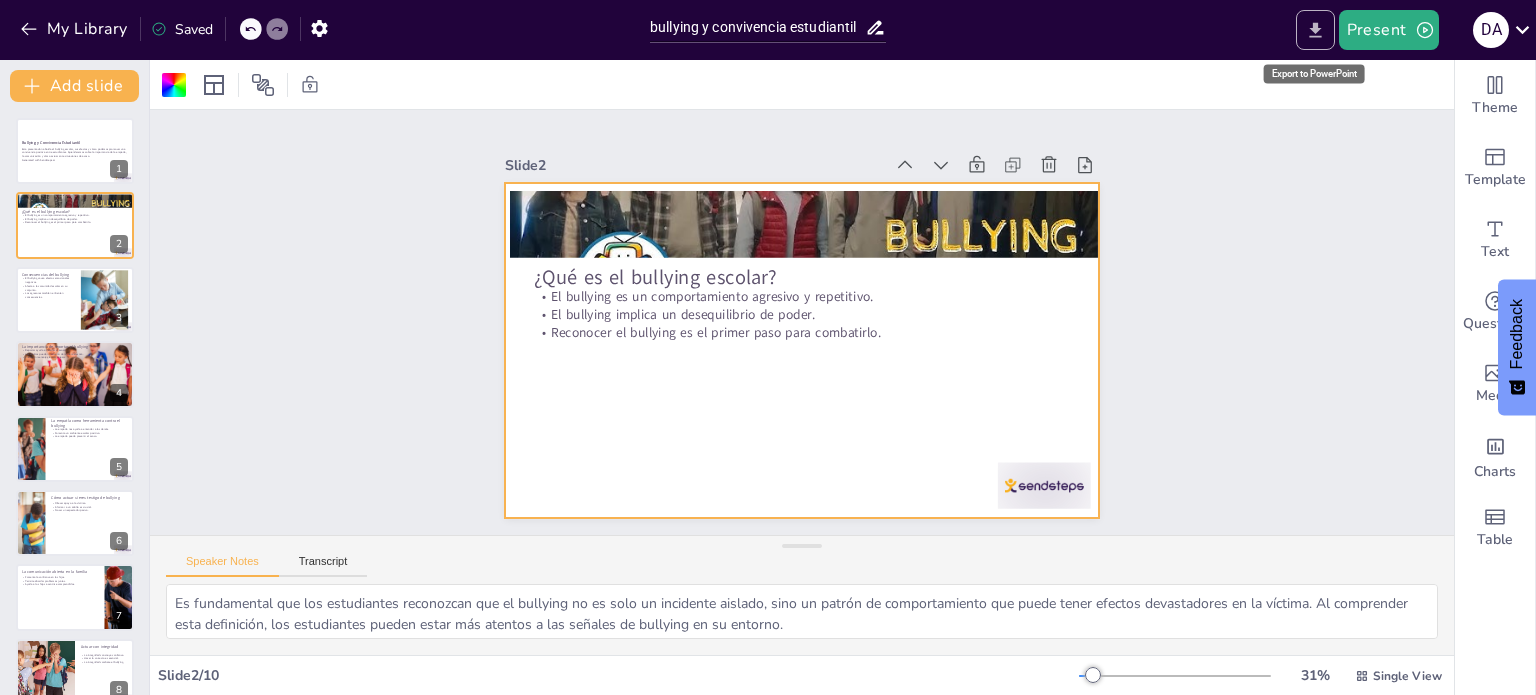 click 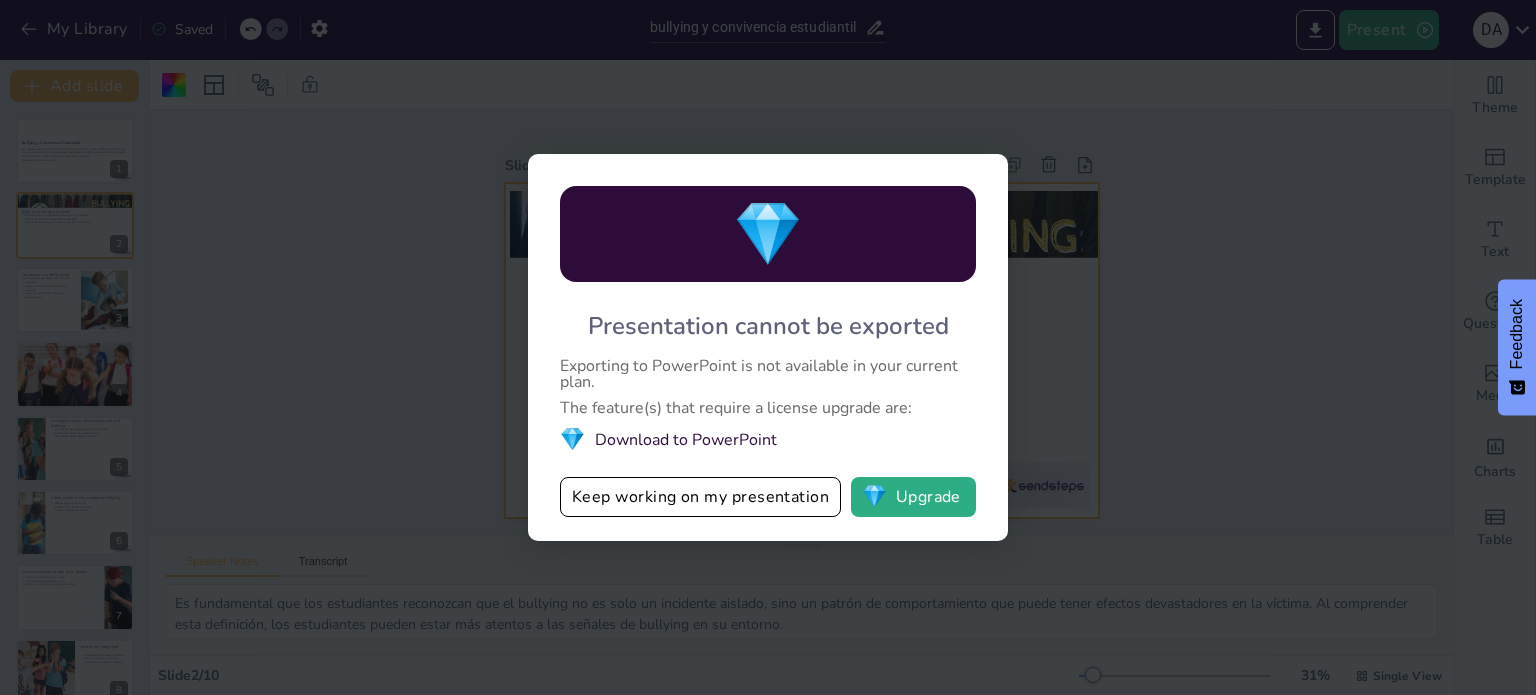 click on "💎 Download to PowerPoint" at bounding box center [768, 439] 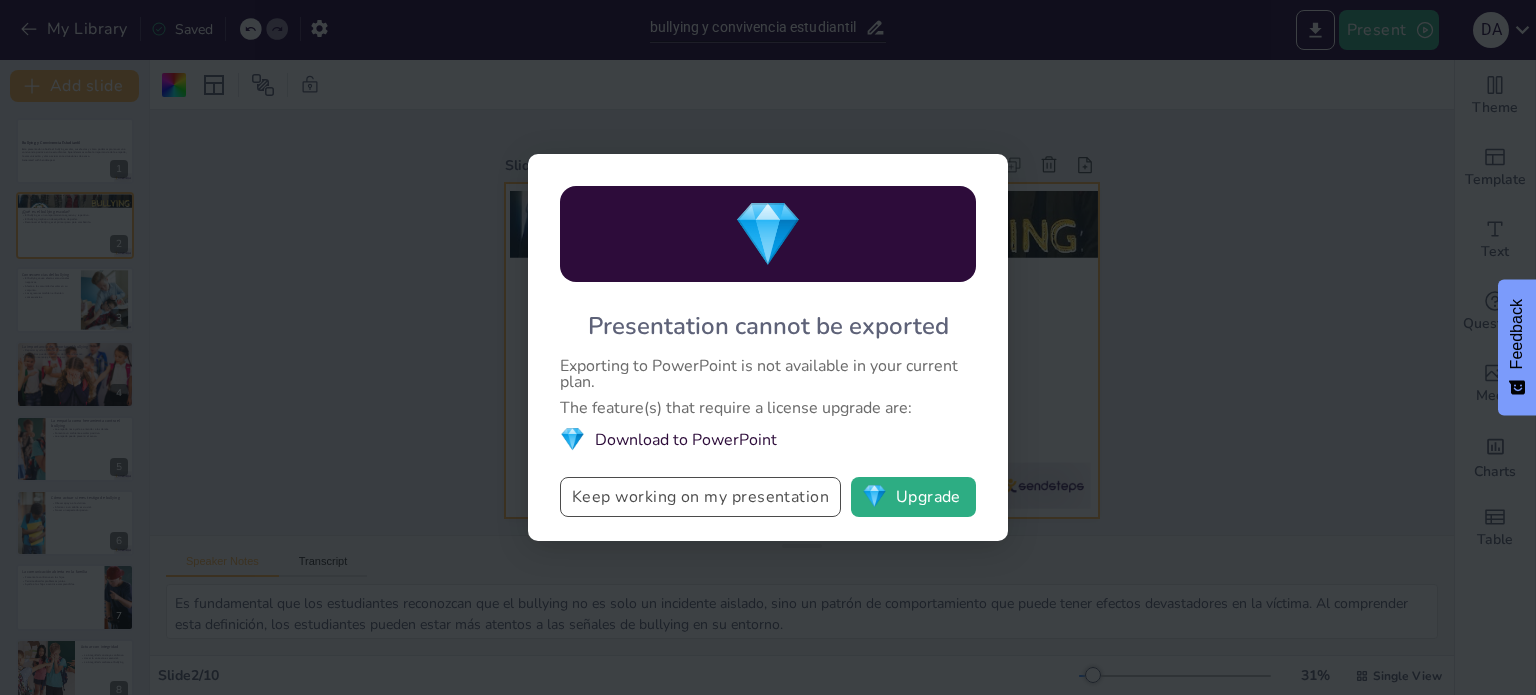 click on "Keep working on my presentation" at bounding box center [700, 497] 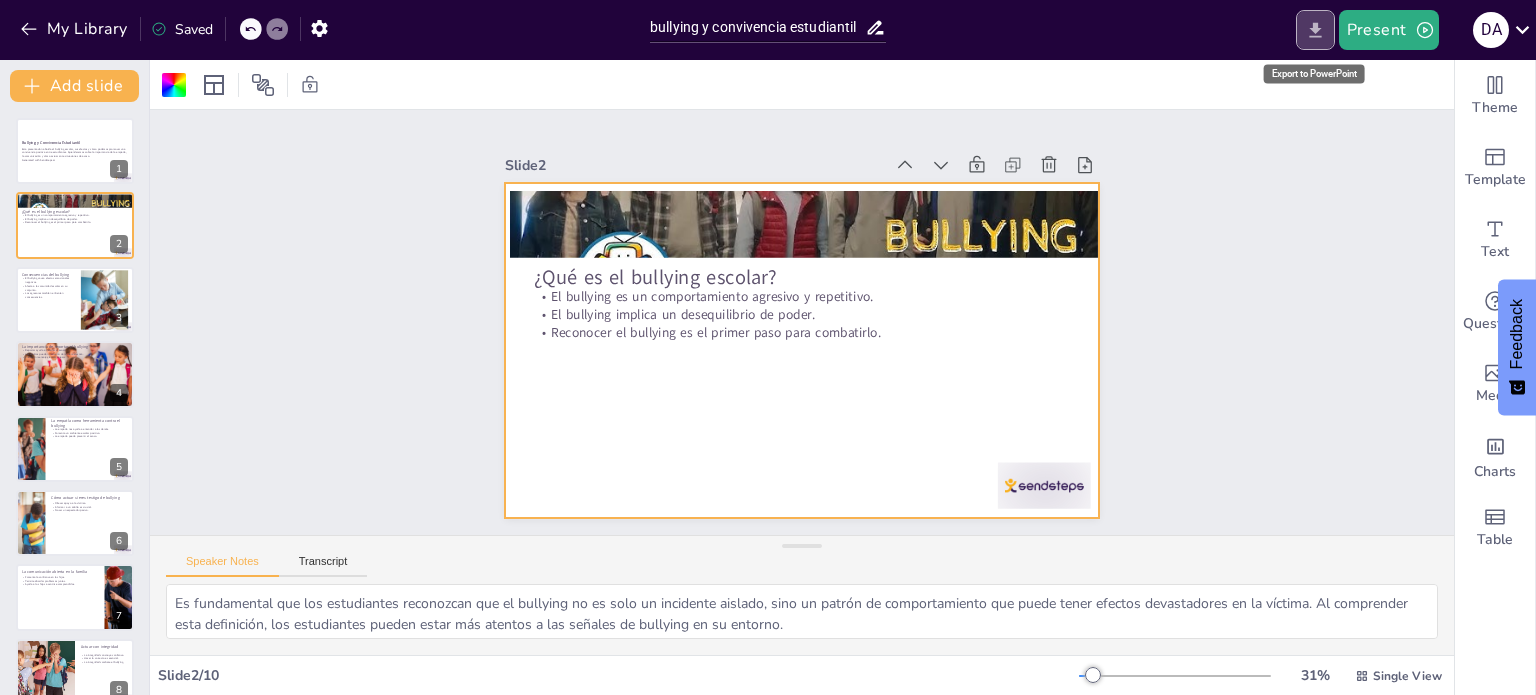 click 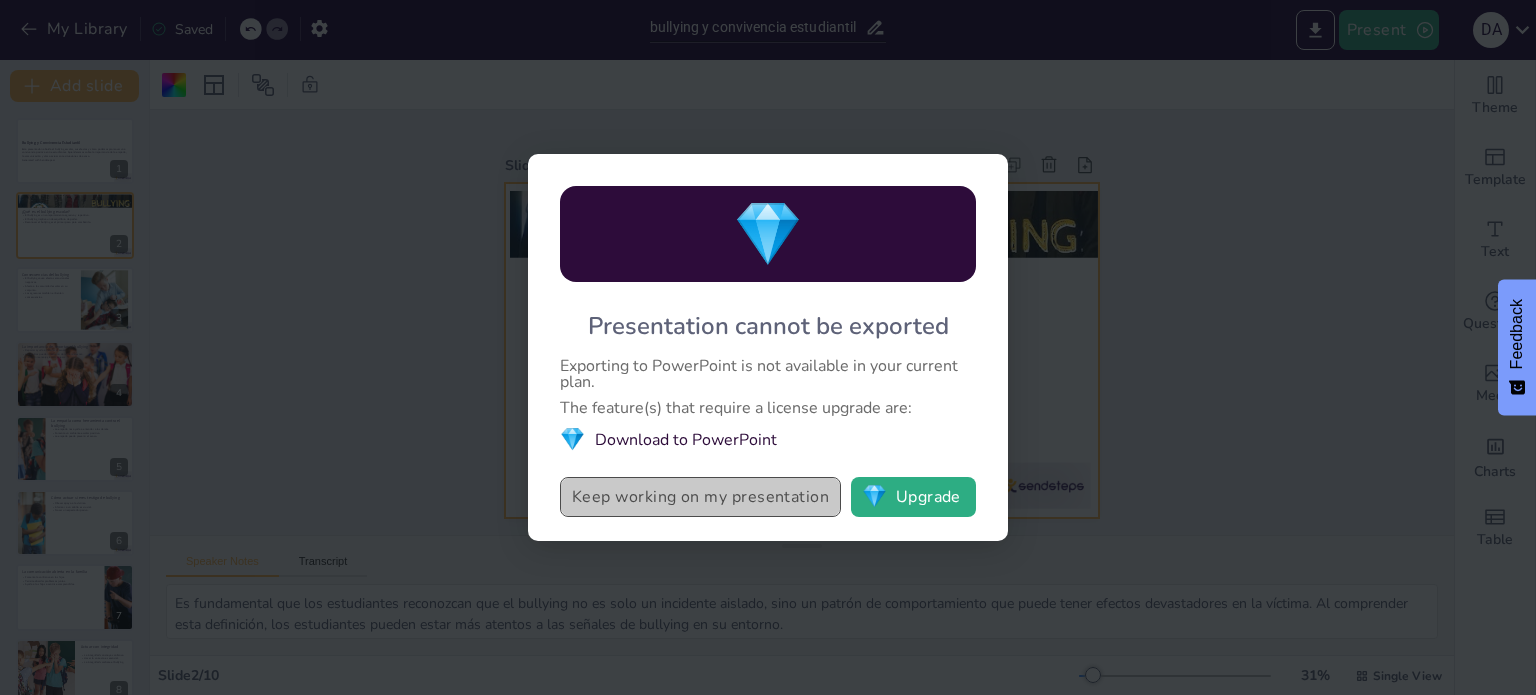 click on "Keep working on my presentation" at bounding box center [700, 497] 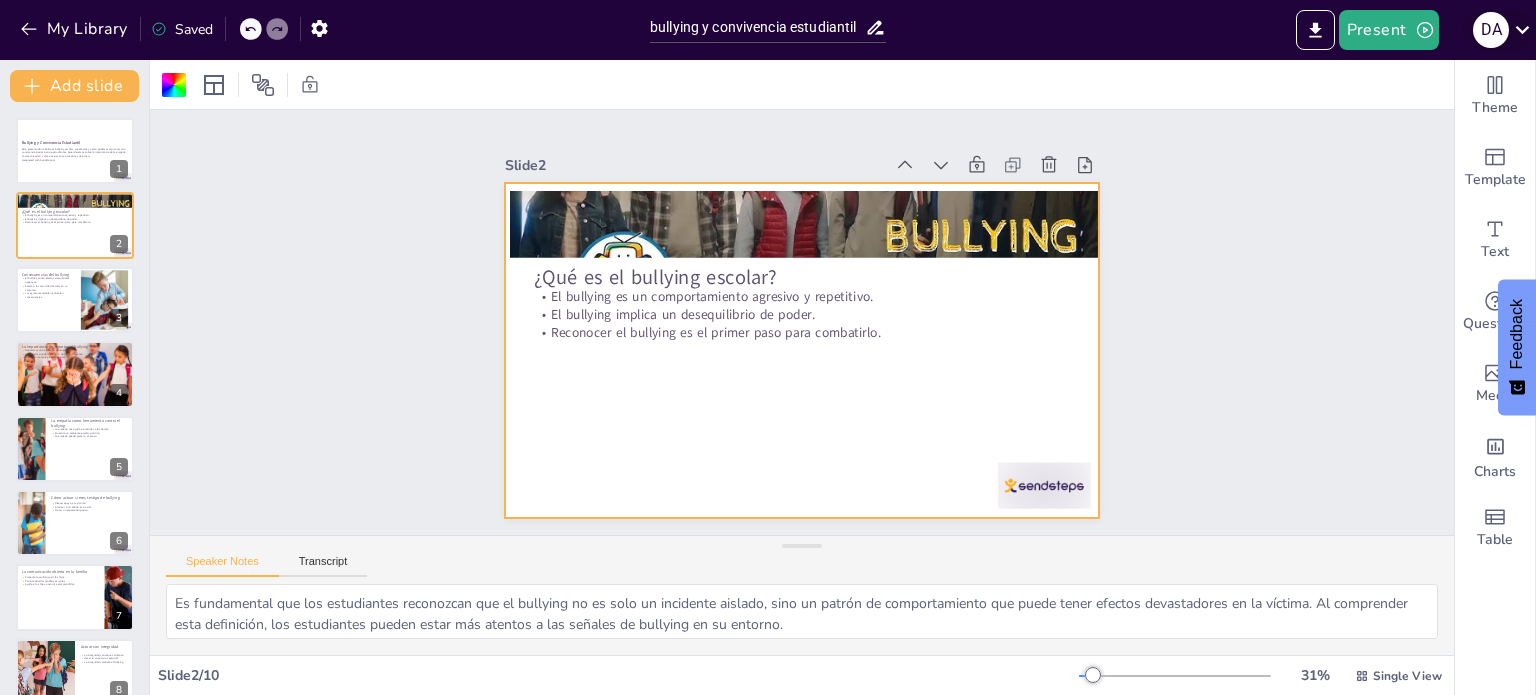 click 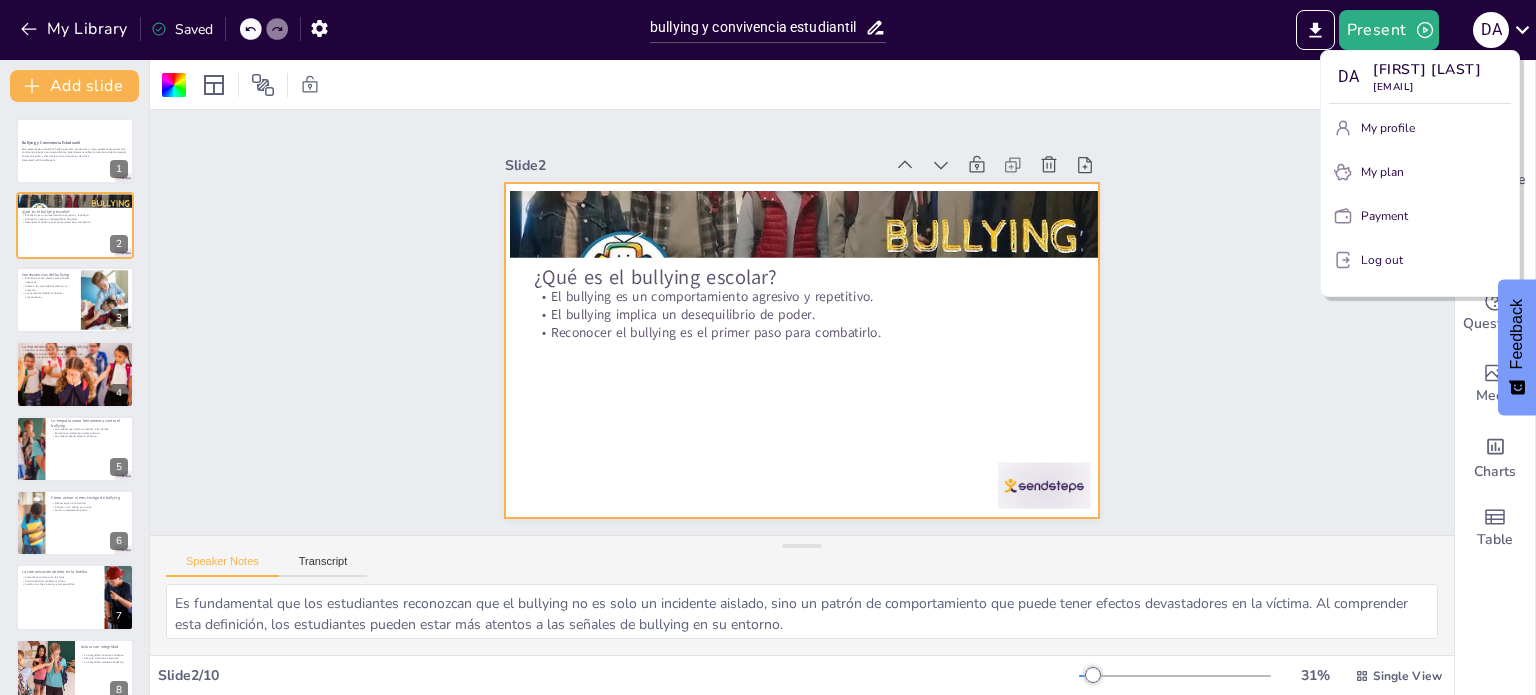 click at bounding box center [768, 347] 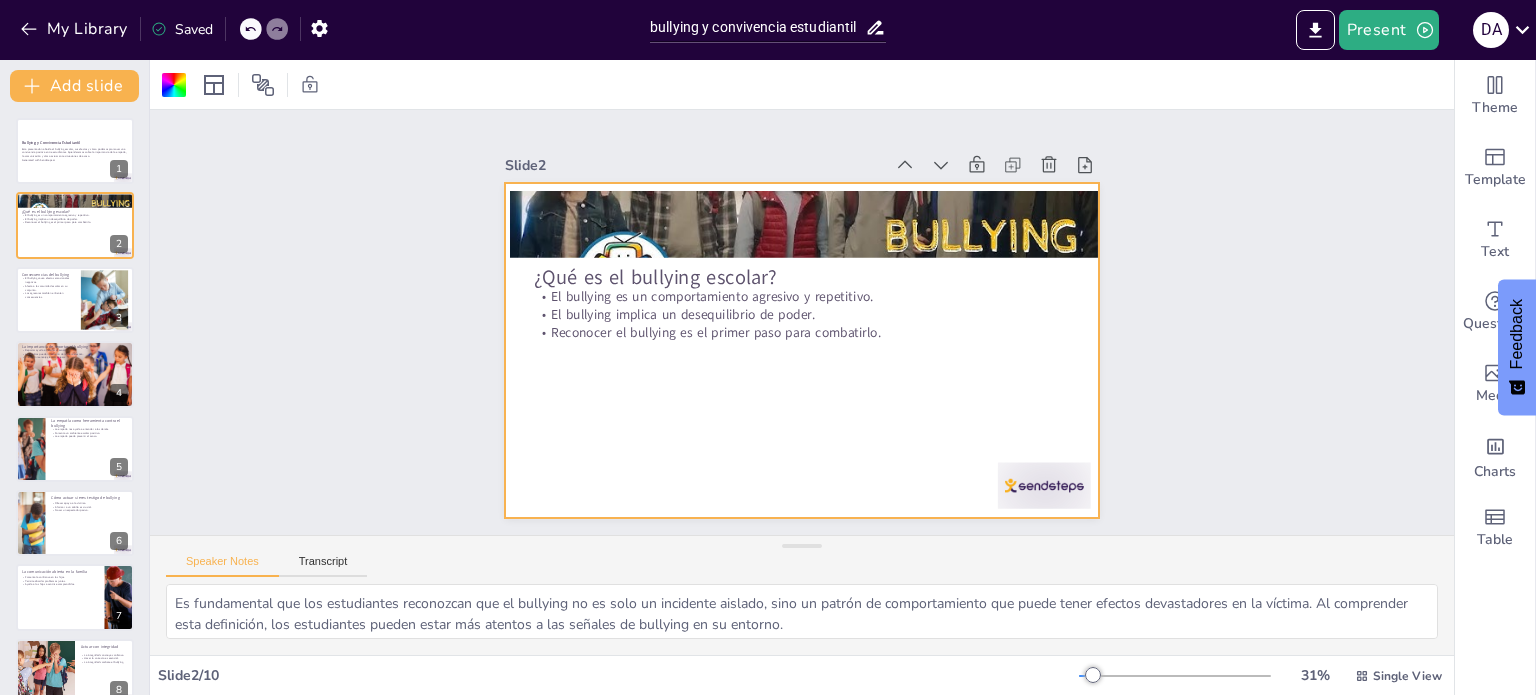 click at bounding box center (1175, 676) 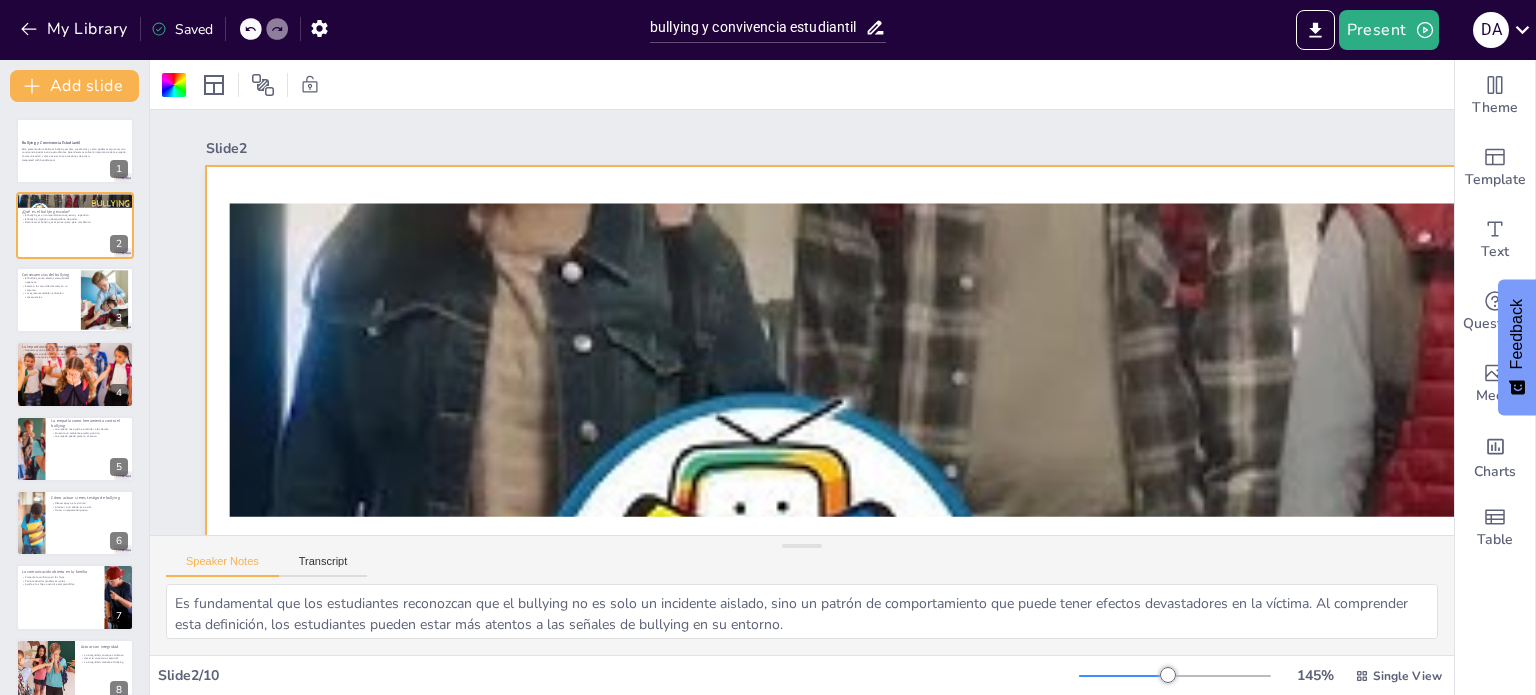 click at bounding box center [1175, 676] 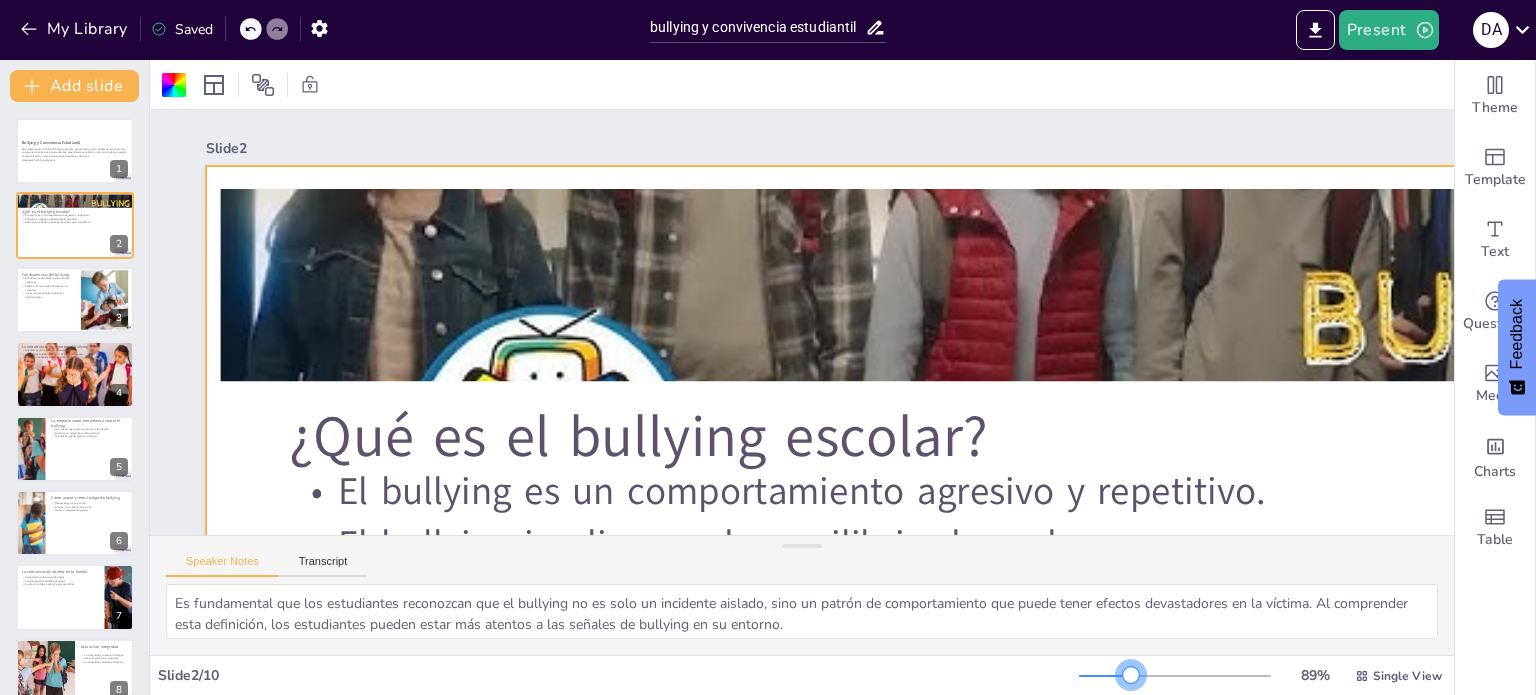 click at bounding box center (1105, 676) 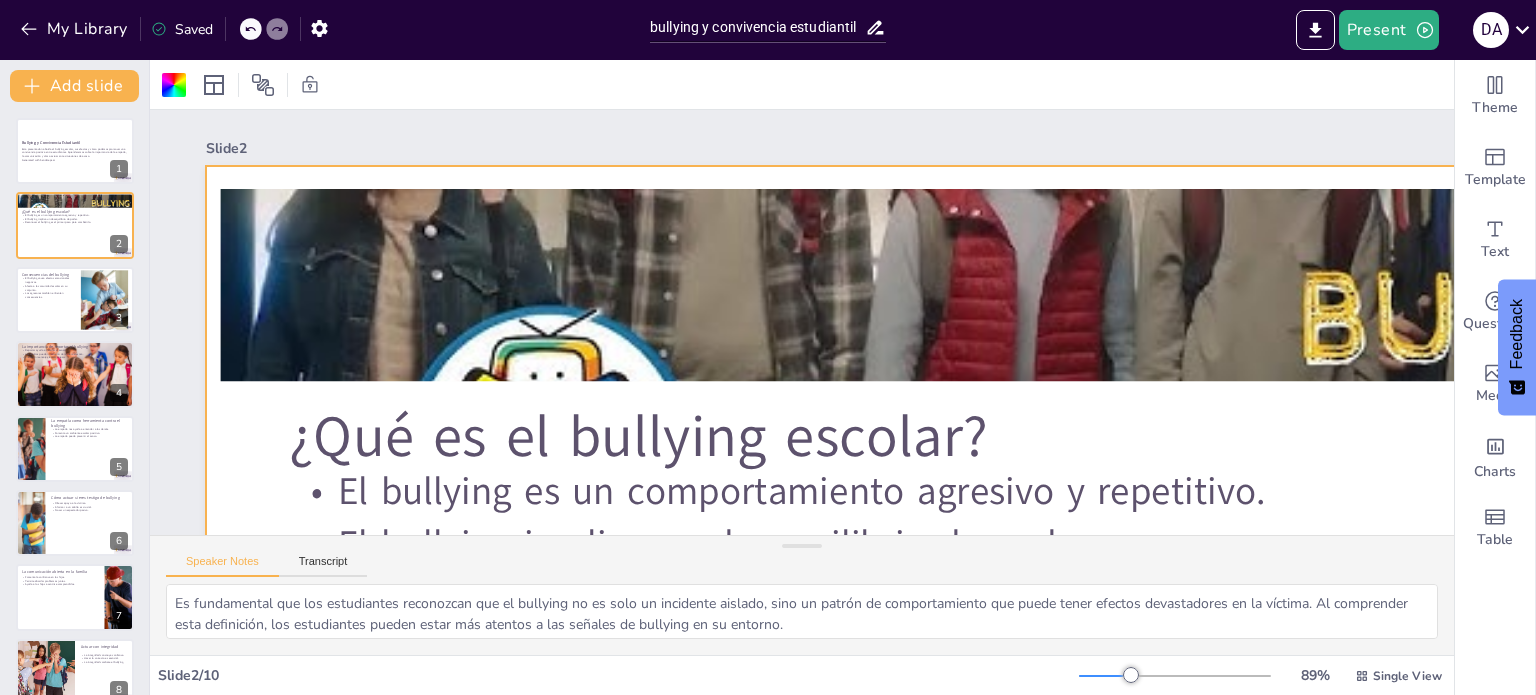 click at bounding box center (1175, 676) 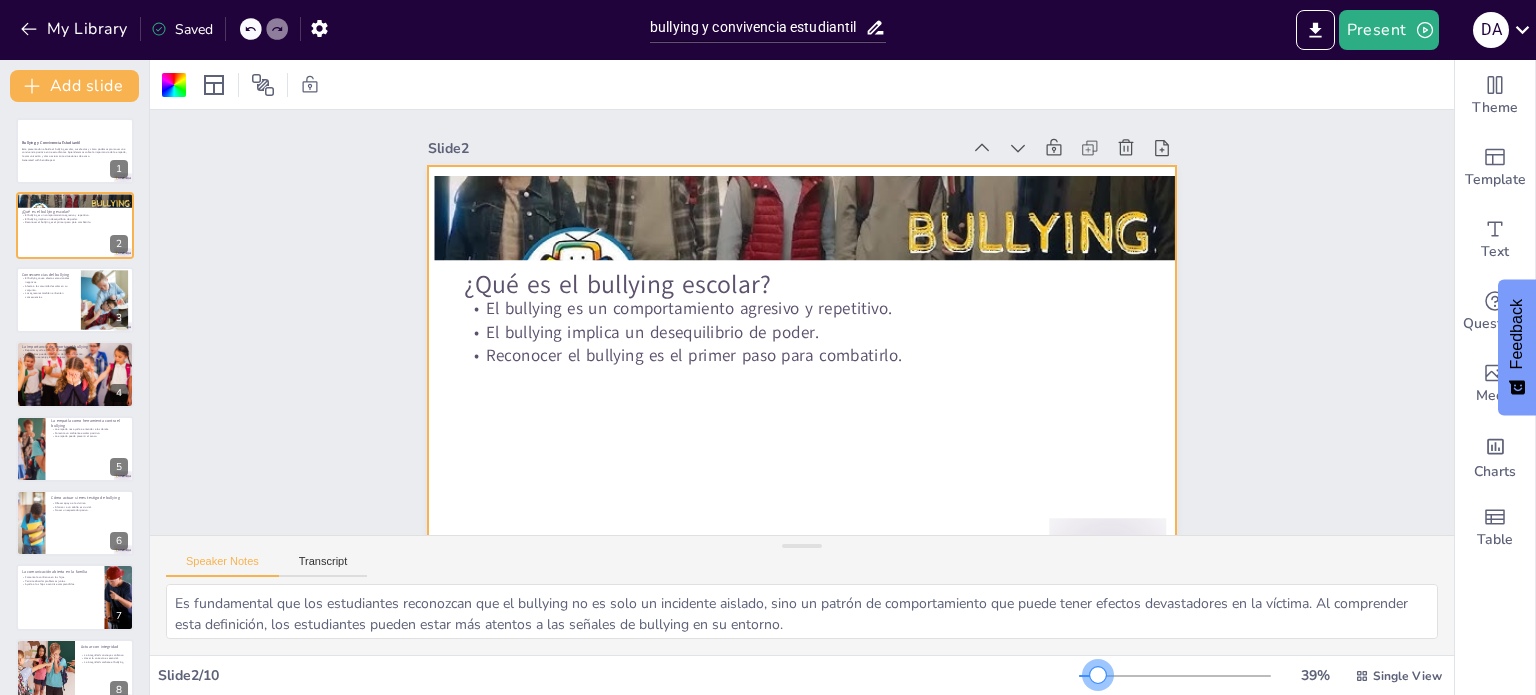 click at bounding box center [1088, 676] 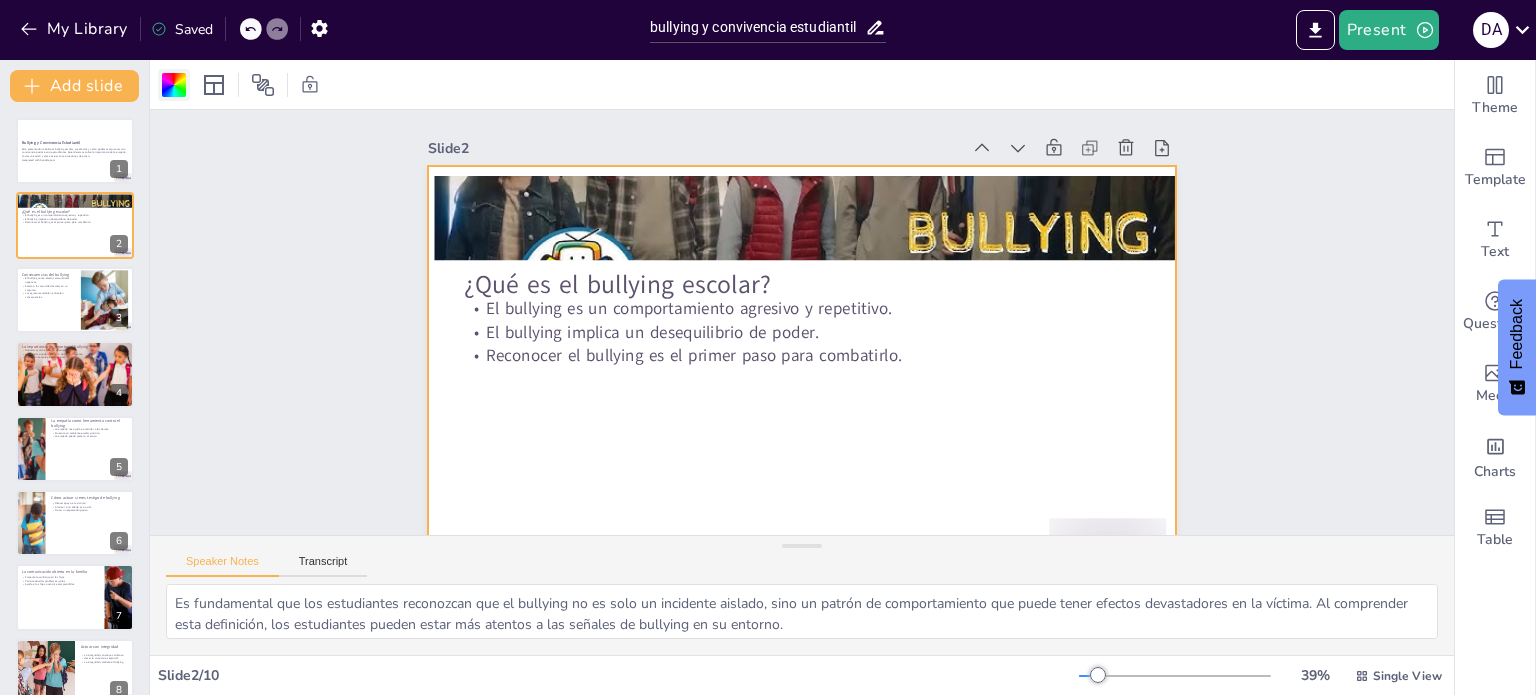 click at bounding box center (174, 85) 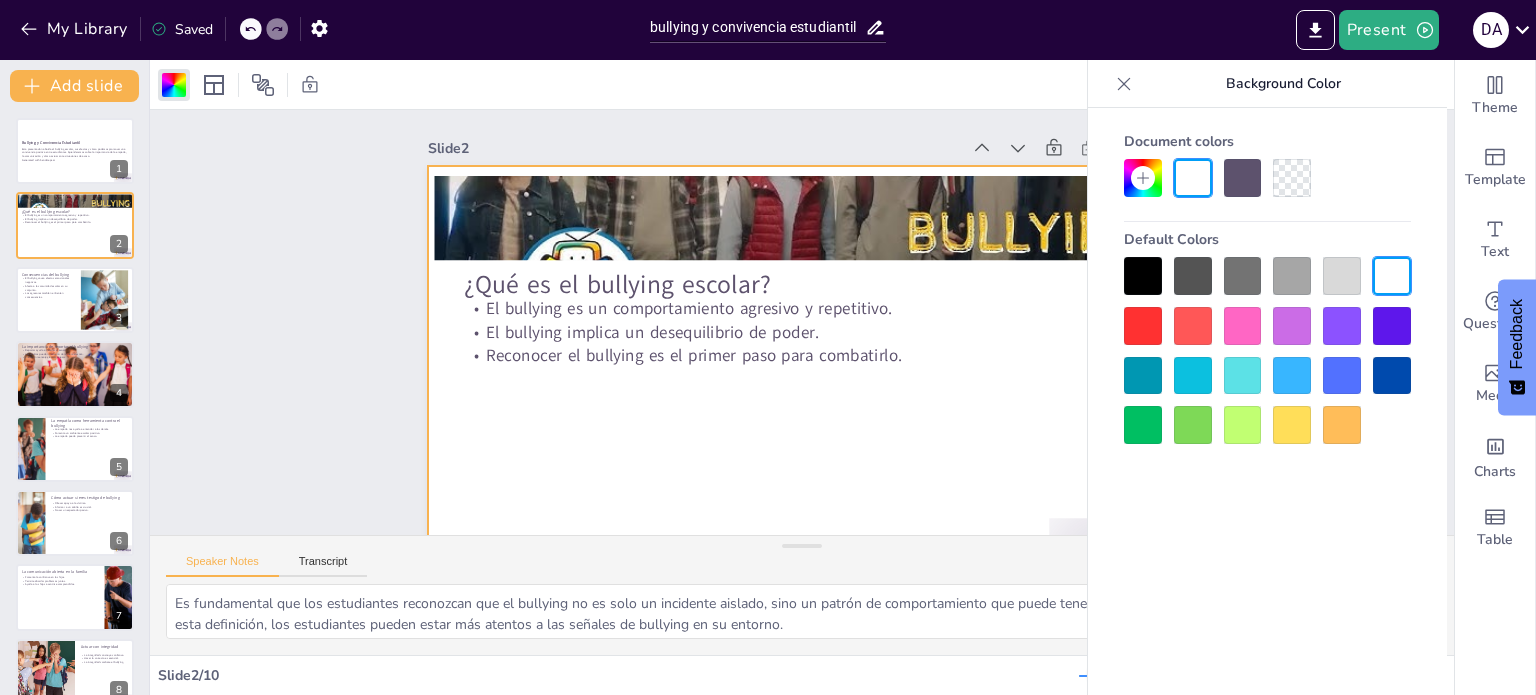 click at bounding box center (1143, 326) 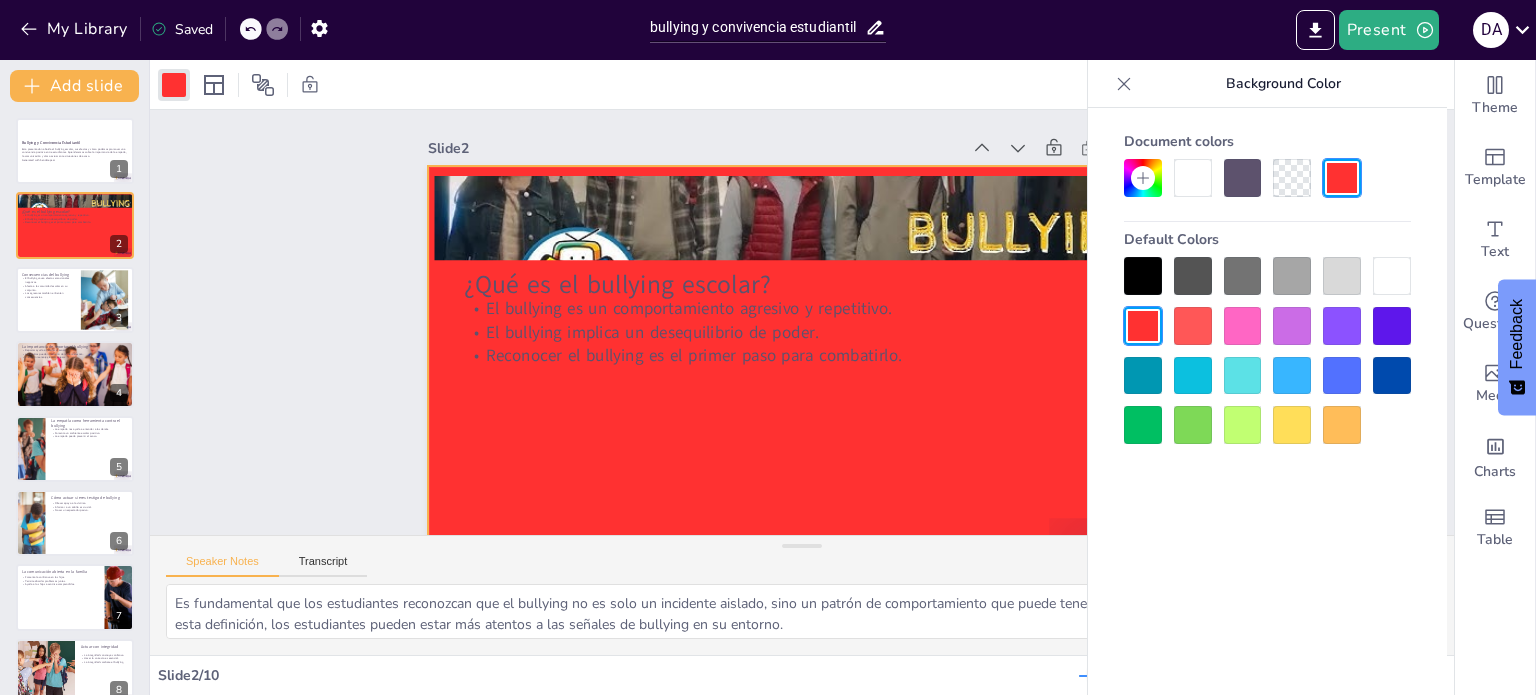 click at bounding box center [1193, 376] 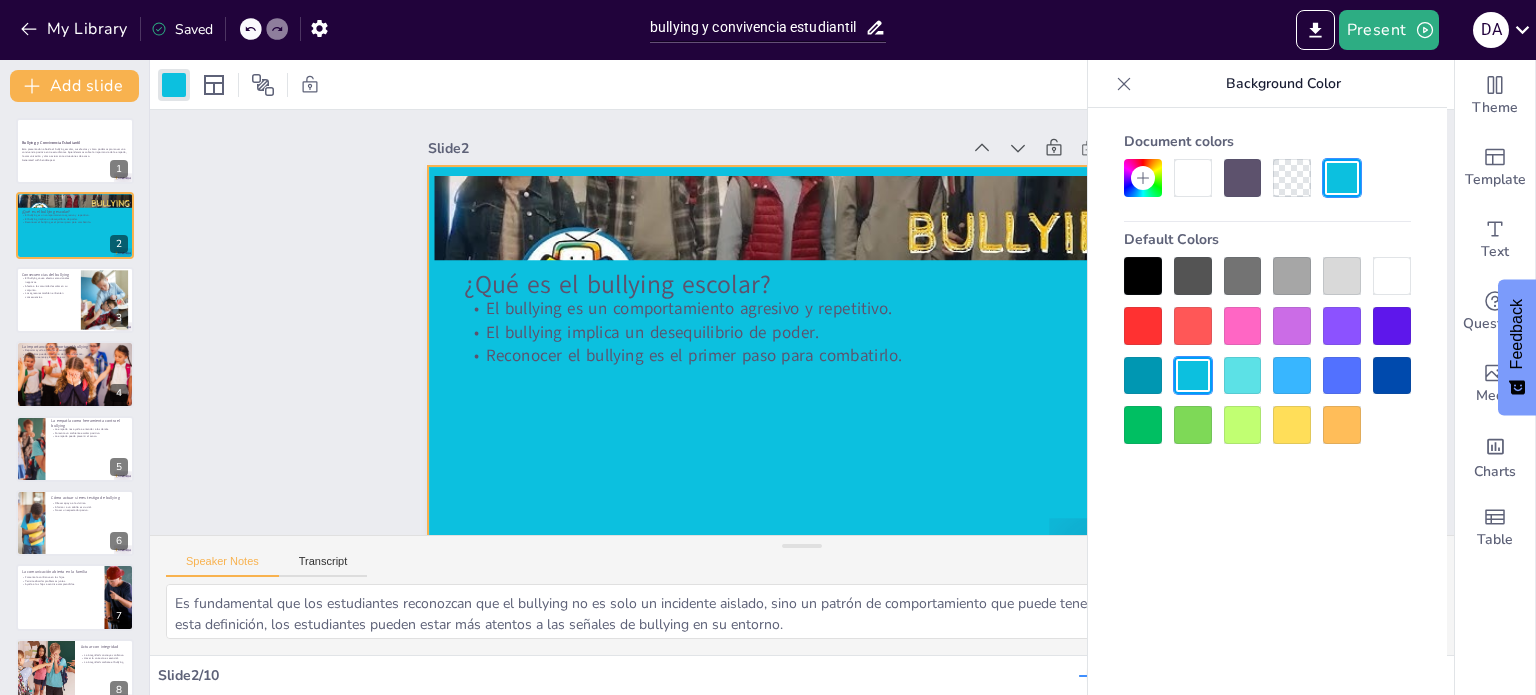 click at bounding box center (1243, 376) 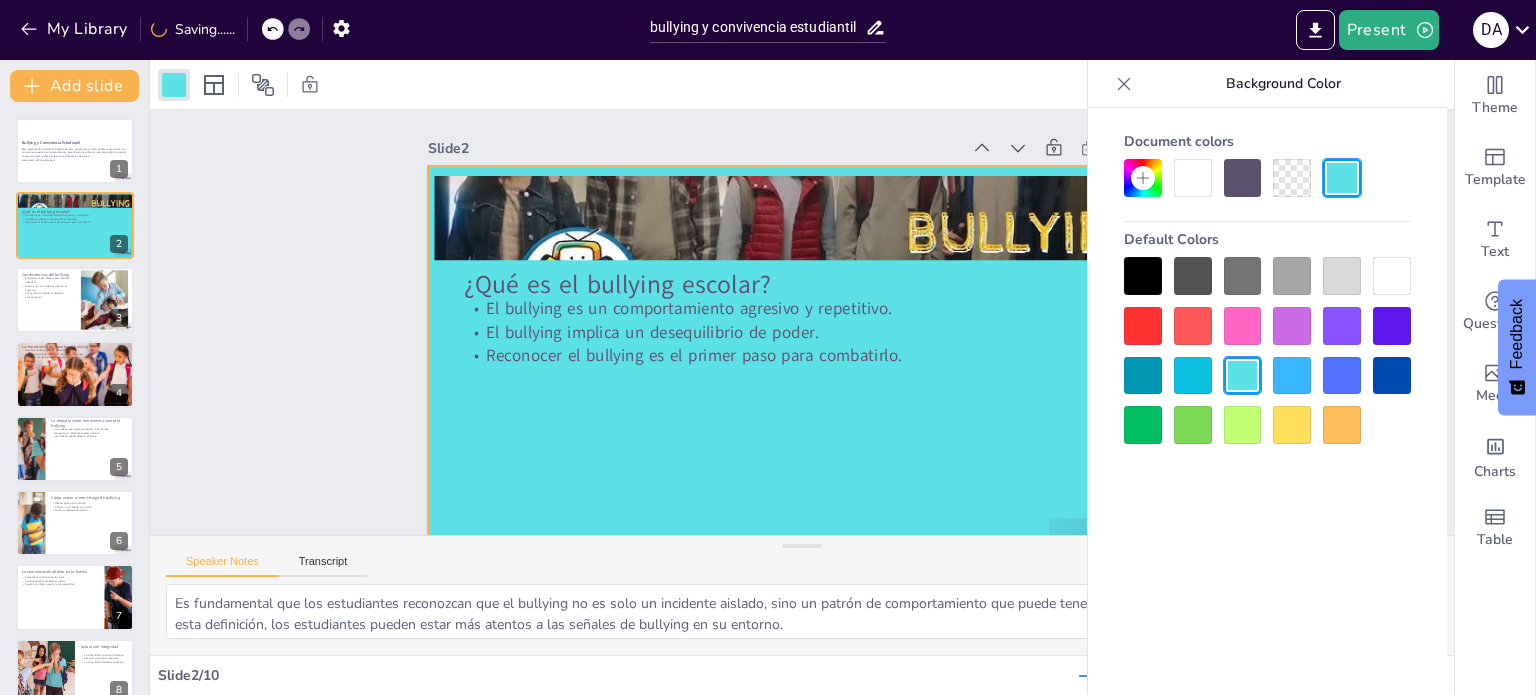 click at bounding box center [1243, 425] 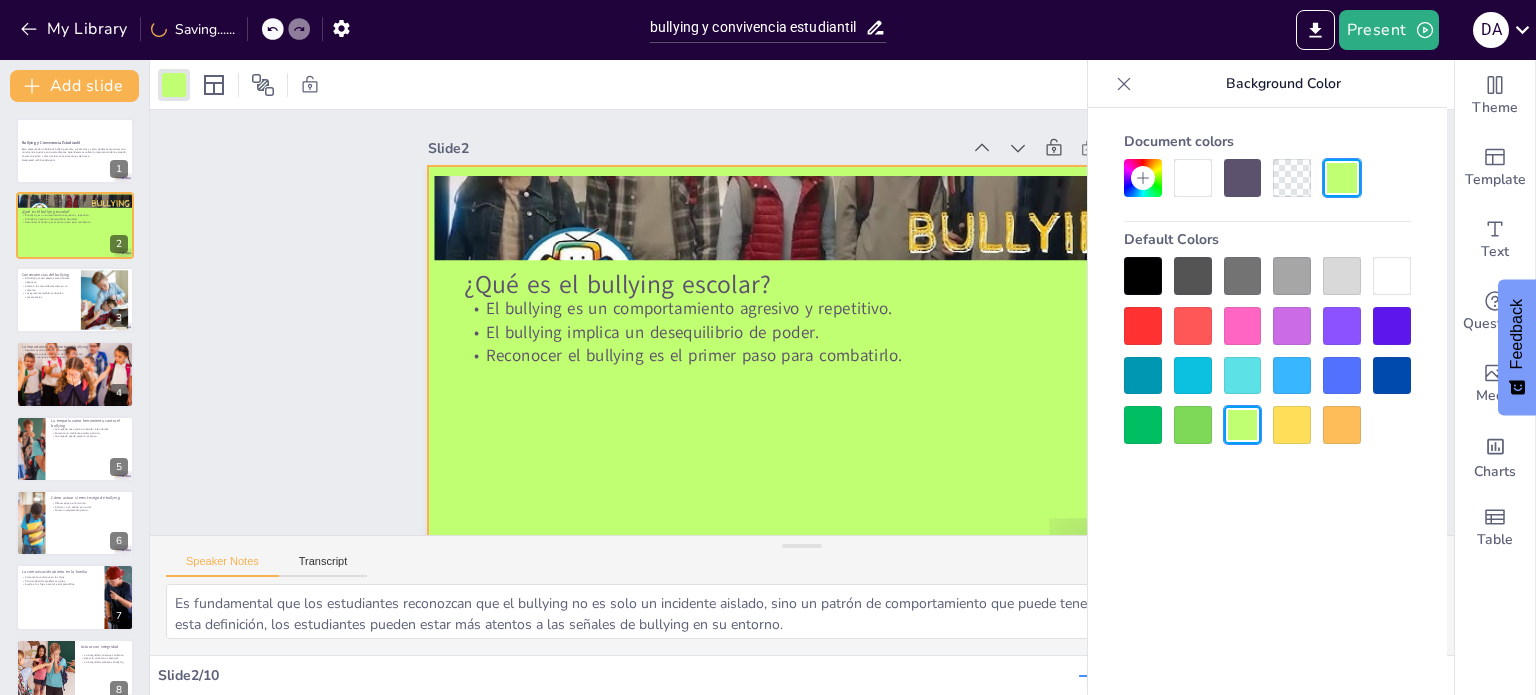 click at bounding box center [1243, 425] 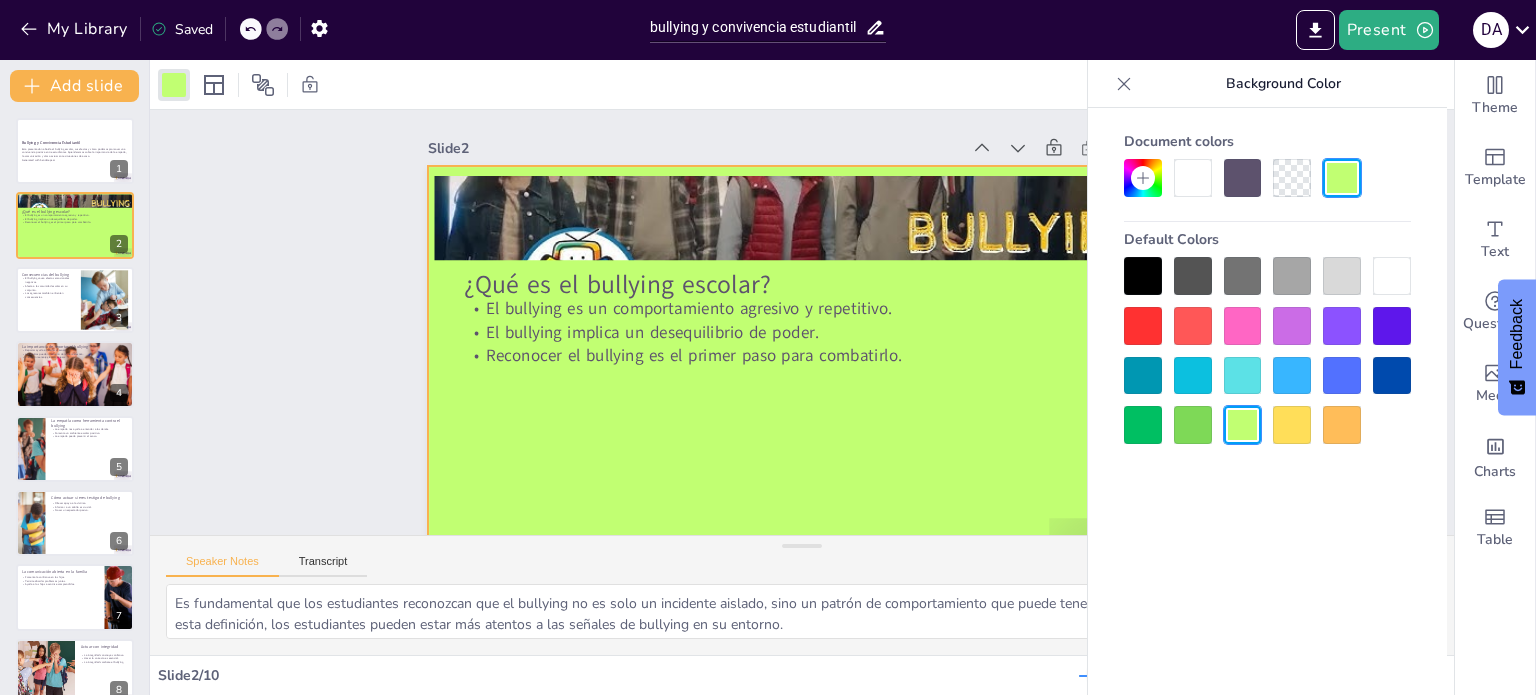 click on "Slide  1 Bullying y Convivencia Estudiantil Esta presentación aborda el bullying escolar, sus efectos y cómo podemos promover una convivencia positiva entre estudiantes. Aprenderemos sobre la importancia de la empatía, la comunicación y cómo actuar ante situaciones de acoso. Generated with Sendsteps.ai Slide  2 ¿Qué es el bullying escolar? El bullying es un comportamiento agresivo y repetitivo. El bullying implica un desequilibrio de poder. Reconocer el bullying es el primer paso para combatirlo. Slide  3 Consecuencias del bullying El bullying causa efectos emocionales negativos. Afecta a la comunidad escolar en su conjunto. Los agresores también enfrentan consecuencias. Slide  4 La importancia de reportar el bullying Reportar ayuda a detener el acoso. Los adultos pueden intervenir de manera efectiva. Enviar un mensaje claro al agresor. Slide  5 La empatía como herramienta contra el bullying La empatía nos ayuda a entender a los demás. Fomenta un ambiente escolar positivo. Slide  6 Slide  7 Slide" at bounding box center [796, 348] 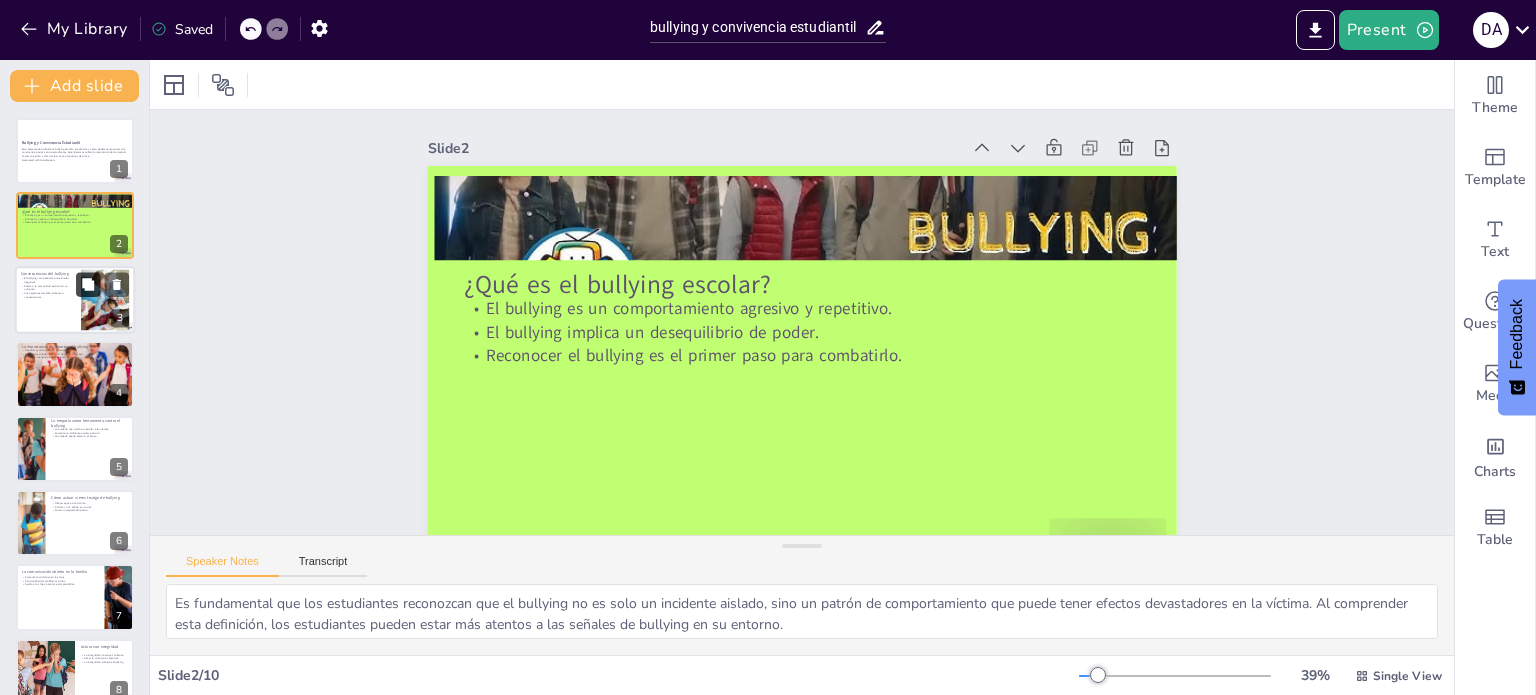 click 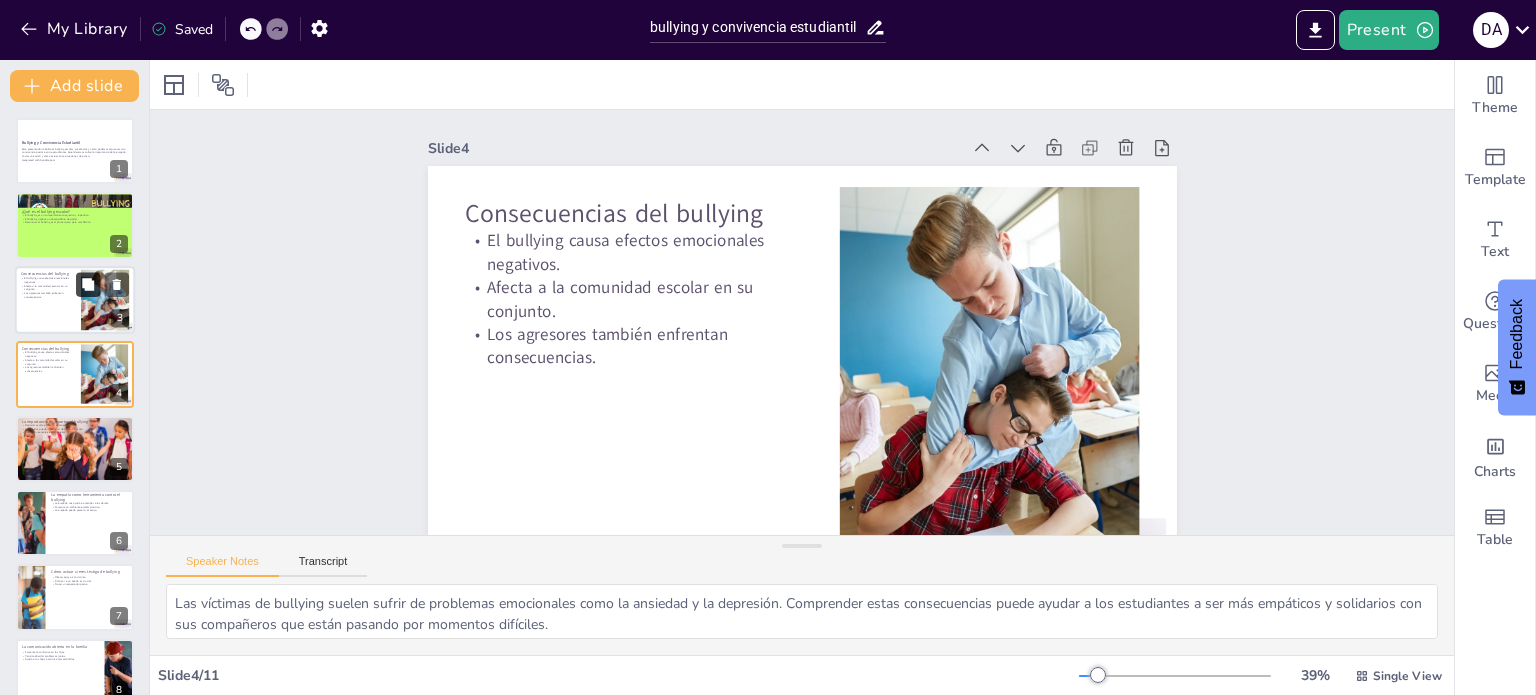 scroll, scrollTop: 54, scrollLeft: 0, axis: vertical 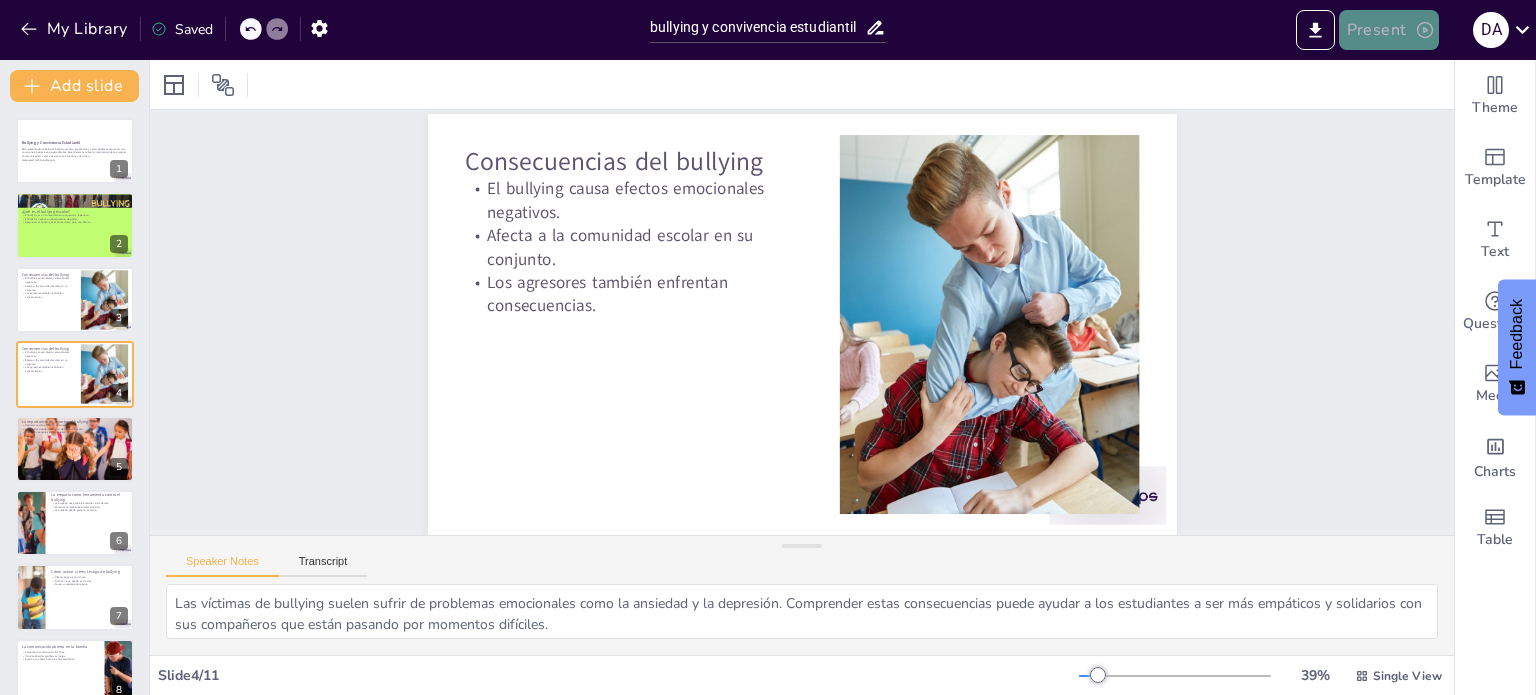 click on "Present" at bounding box center (1389, 30) 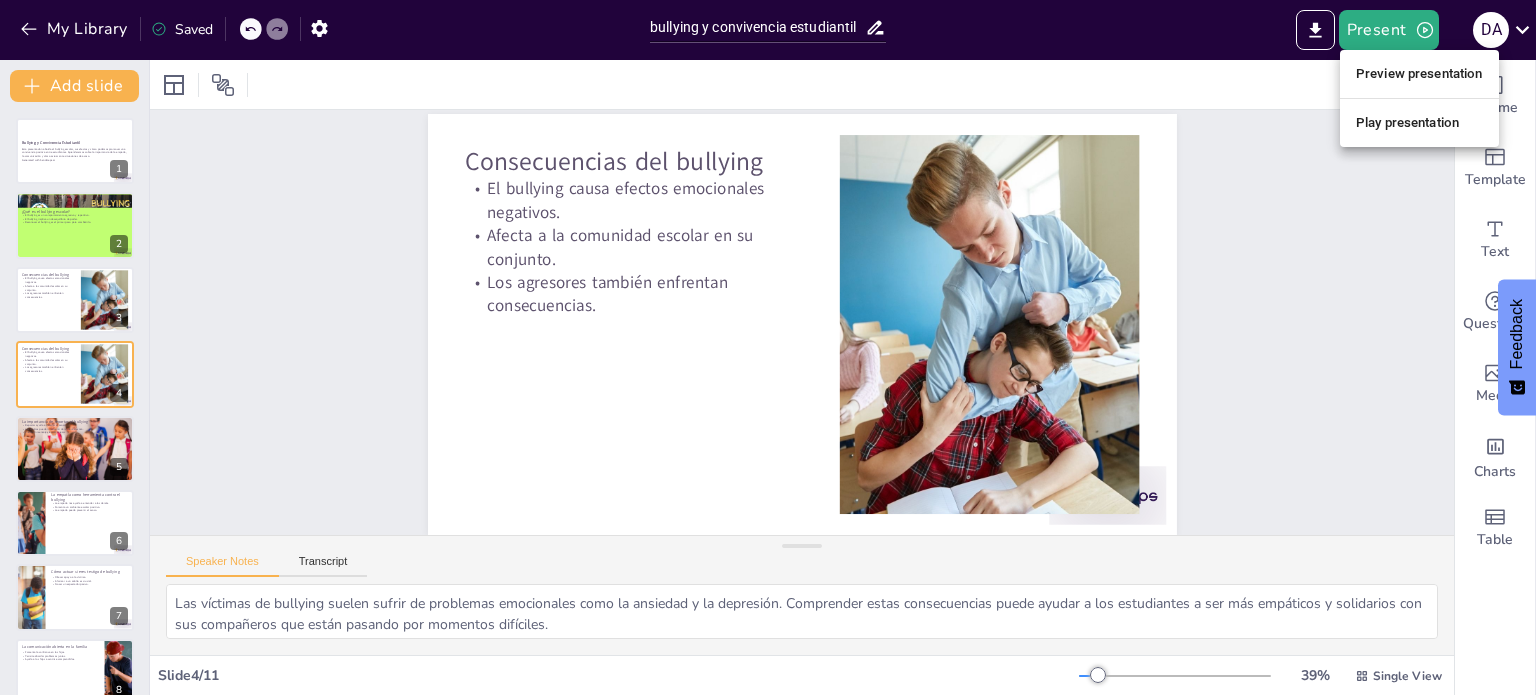 click on "Preview presentation" at bounding box center (1419, 74) 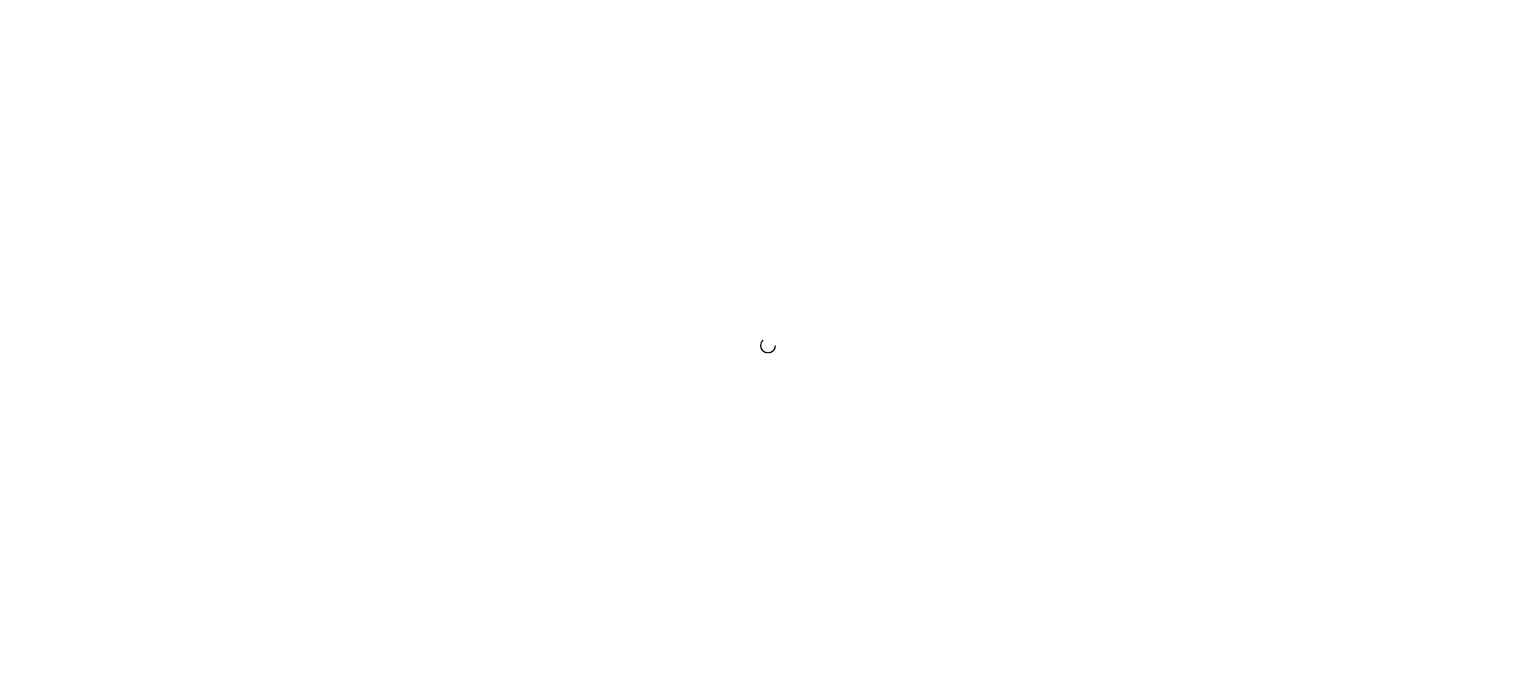scroll, scrollTop: 0, scrollLeft: 0, axis: both 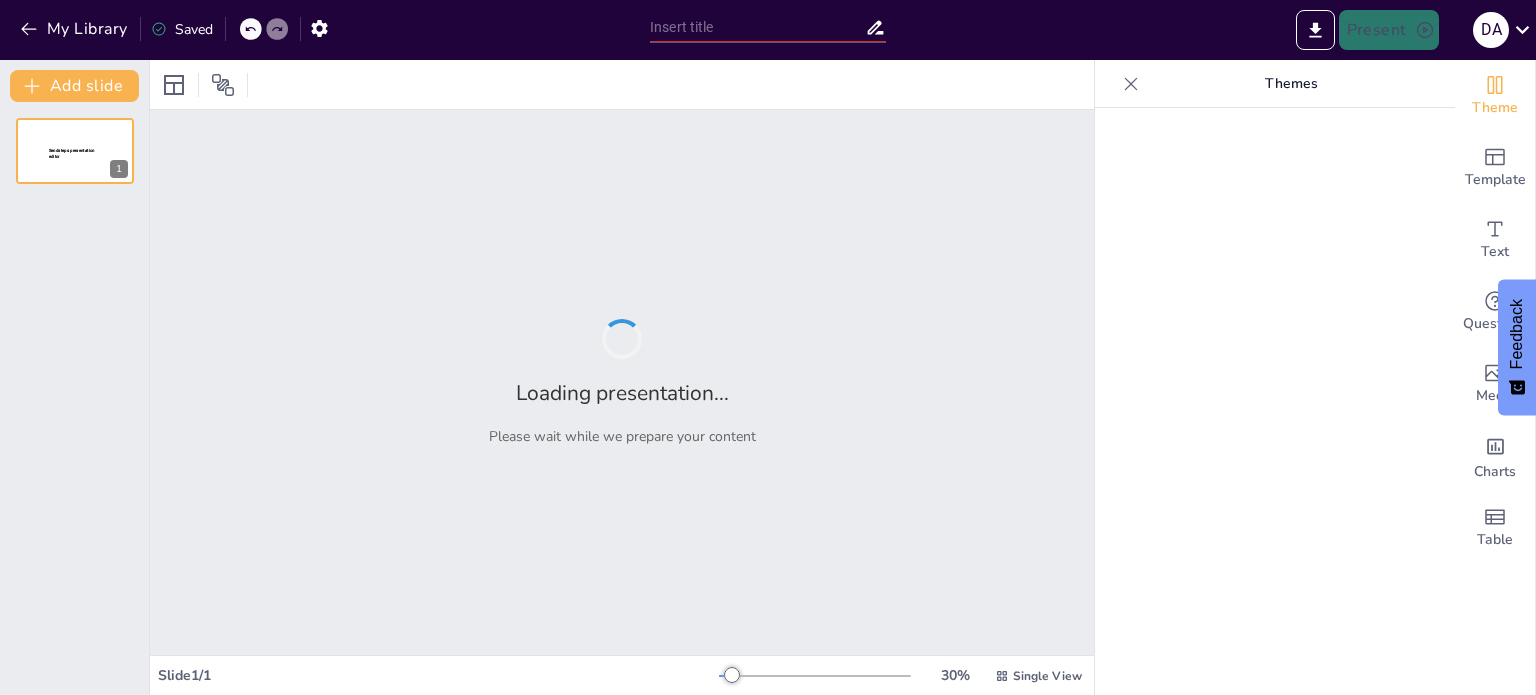 type on "bullying y convivencia estudiantil" 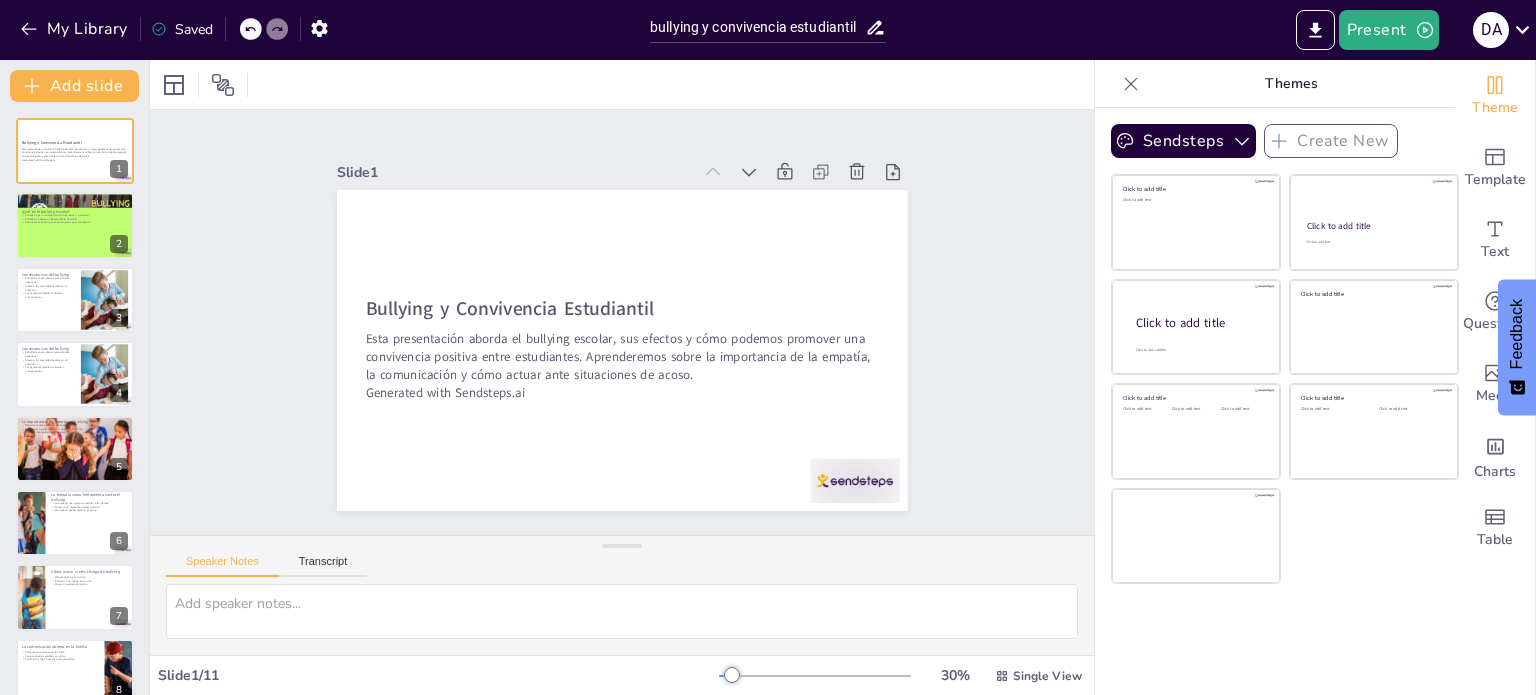 scroll, scrollTop: 0, scrollLeft: 0, axis: both 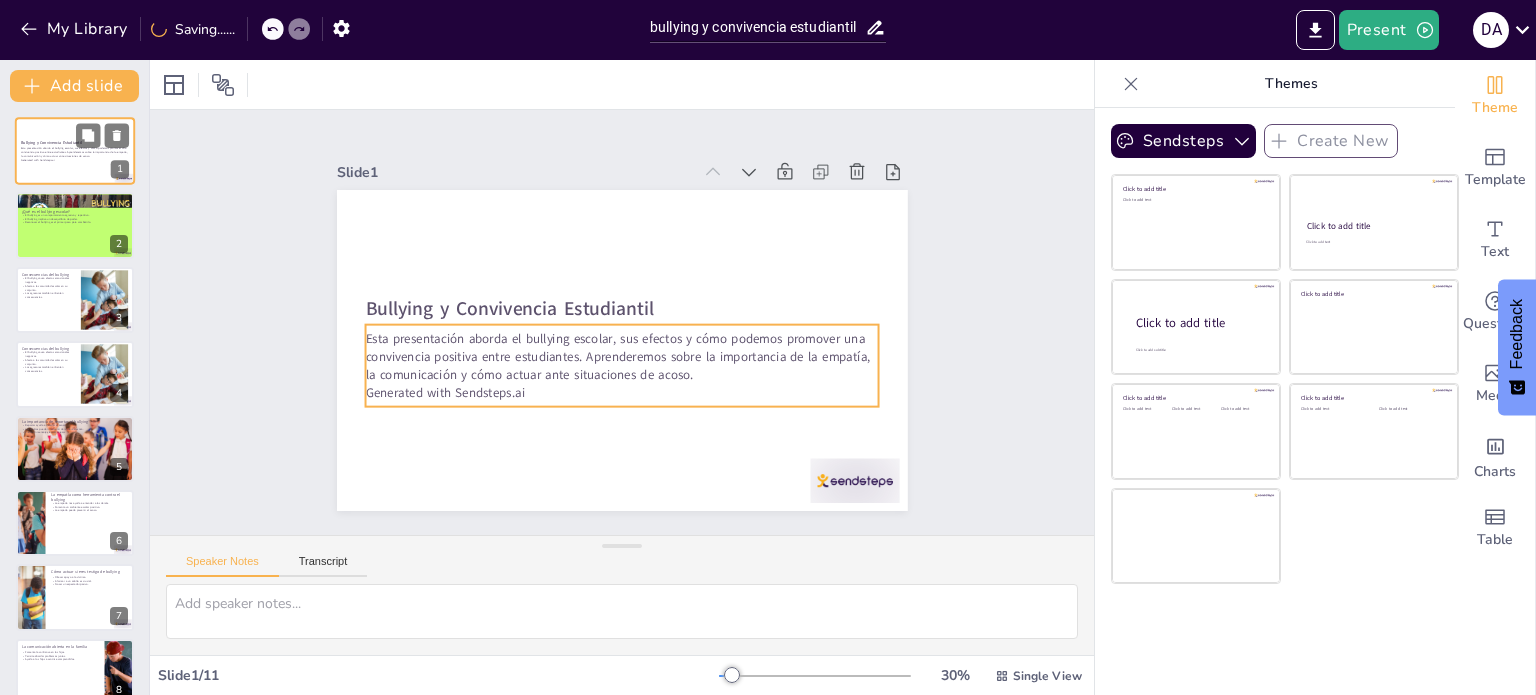 click on "Esta presentación aborda el bullying escolar, sus efectos y cómo podemos promover una convivencia positiva entre estudiantes. Aprenderemos sobre la importancia de la empatía, la comunicación y cómo actuar ante situaciones de acoso." at bounding box center (75, 152) 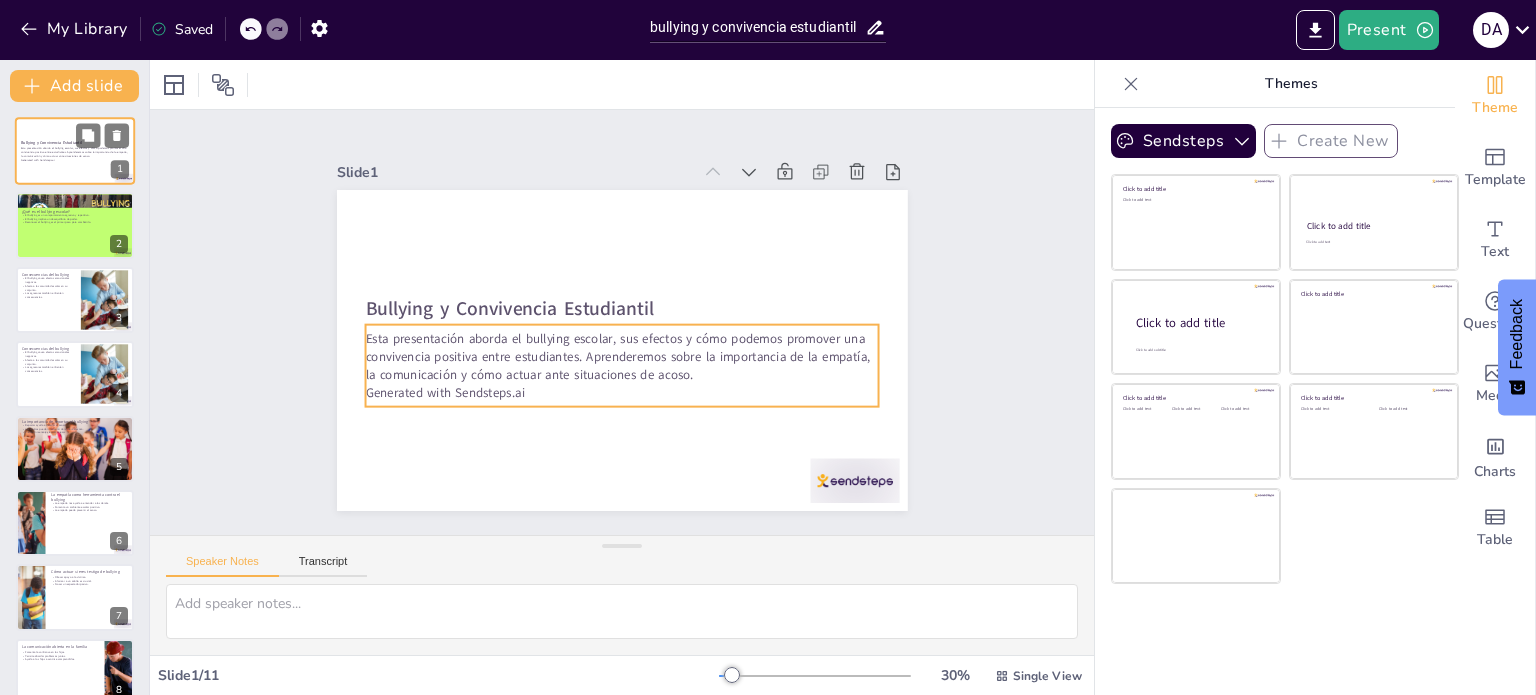 click on "Esta presentación aborda el bullying escolar, sus efectos y cómo podemos promover una convivencia positiva entre estudiantes. Aprenderemos sobre la importancia de la empatía, la comunicación y cómo actuar ante situaciones de acoso." at bounding box center [75, 152] 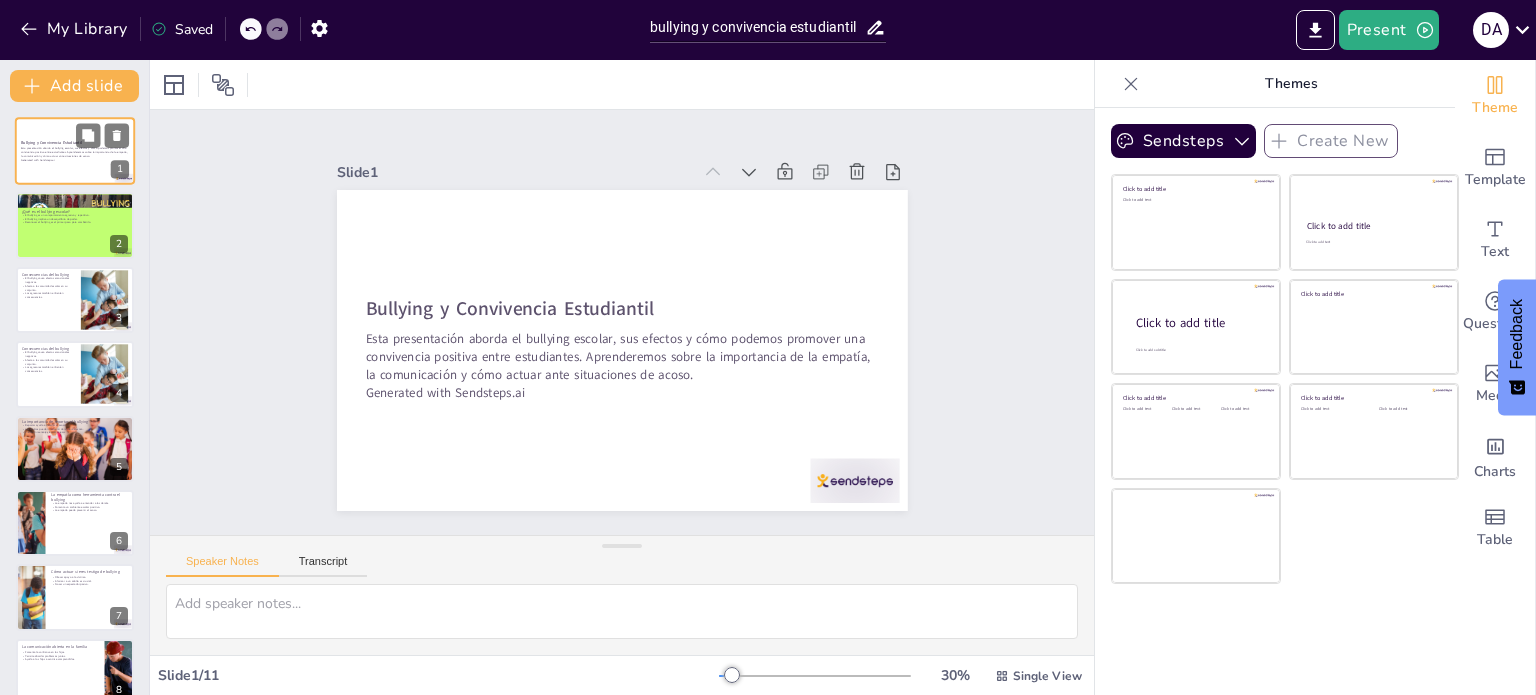 click on "Esta presentación aborda el bullying escolar, sus efectos y cómo podemos promover una convivencia positiva entre estudiantes. Aprenderemos sobre la importancia de la empatía, la comunicación y cómo actuar ante situaciones de acoso." at bounding box center (75, 152) 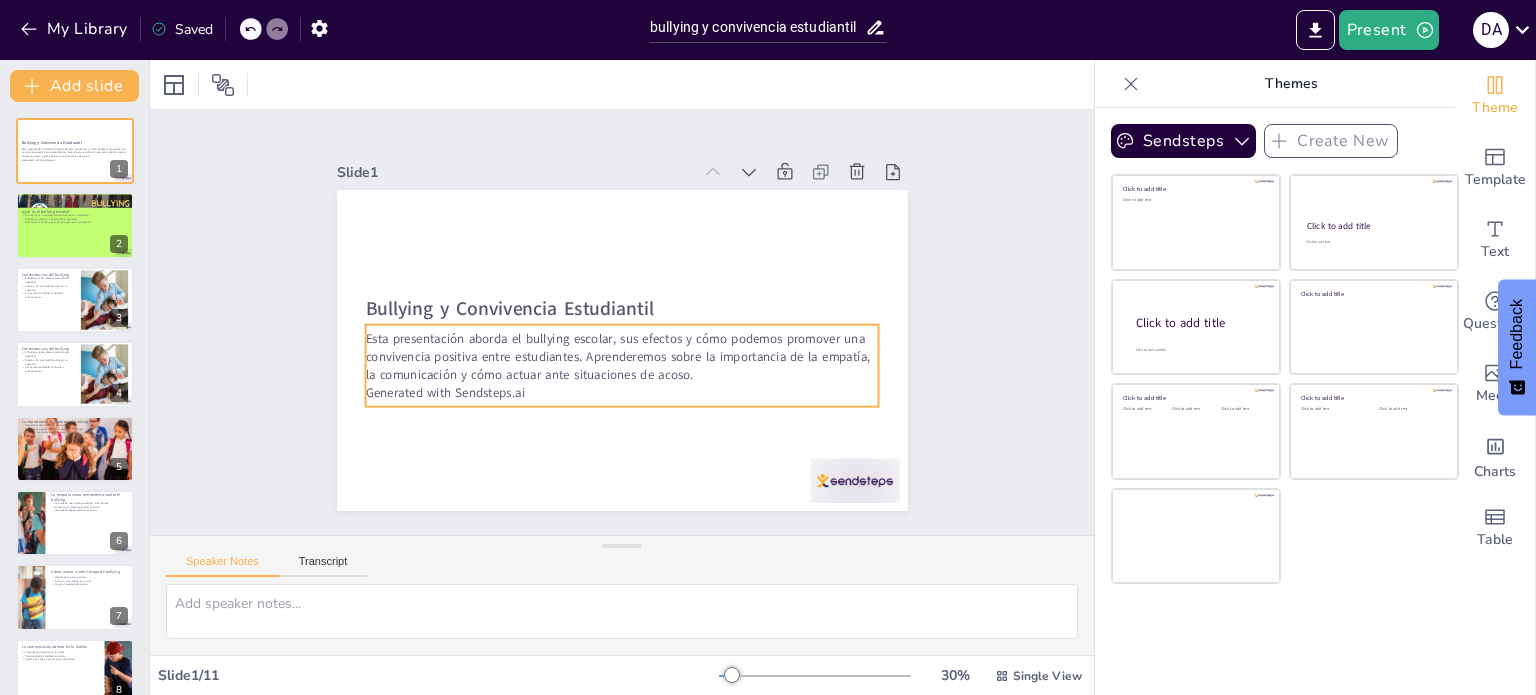 click on "Esta presentación aborda el bullying escolar, sus efectos y cómo podemos promover una convivencia positiva entre estudiantes. Aprenderemos sobre la importancia de la empatía, la comunicación y cómo actuar ante situaciones de acoso." at bounding box center [622, 356] 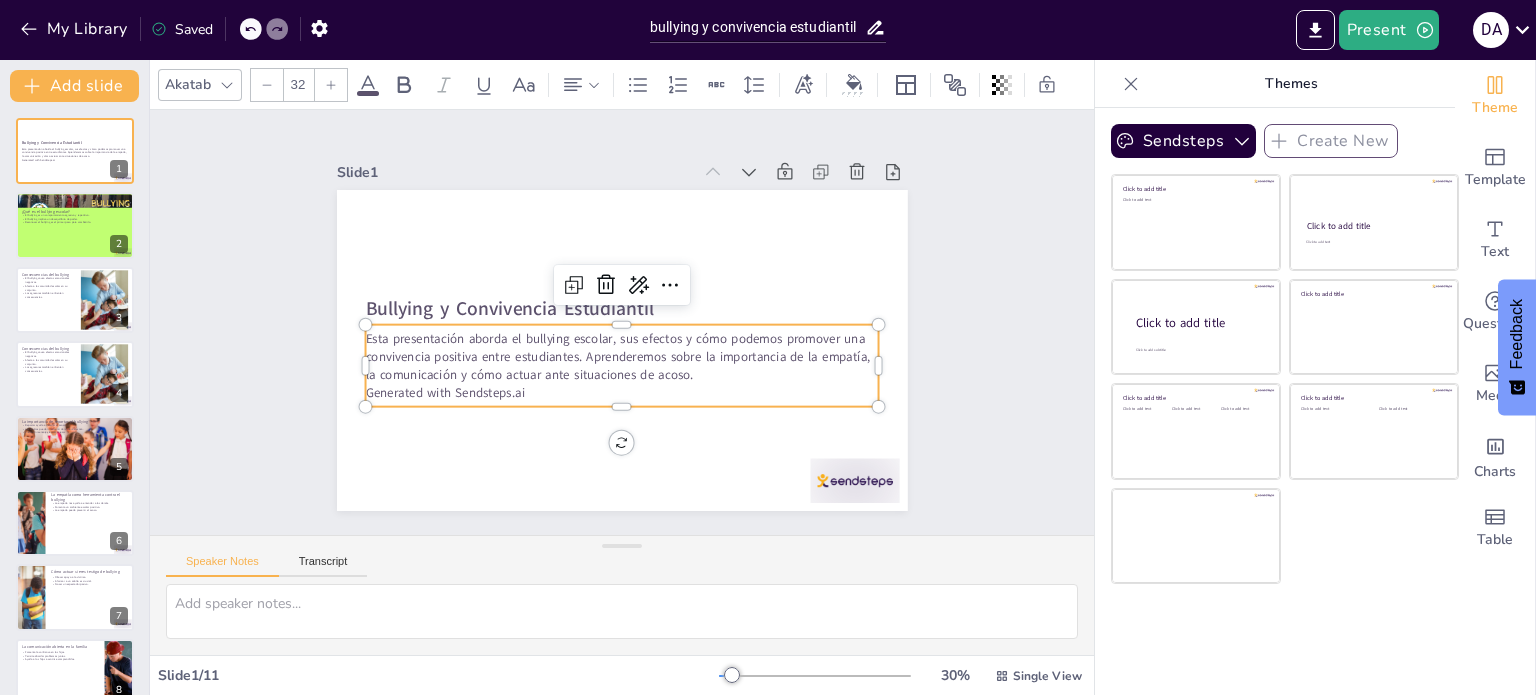 click on "Esta presentación aborda el bullying escolar, sus efectos y cómo podemos promover una convivencia positiva entre estudiantes. Aprenderemos sobre la importancia de la empatía, la comunicación y cómo actuar ante situaciones de acoso." at bounding box center [622, 356] 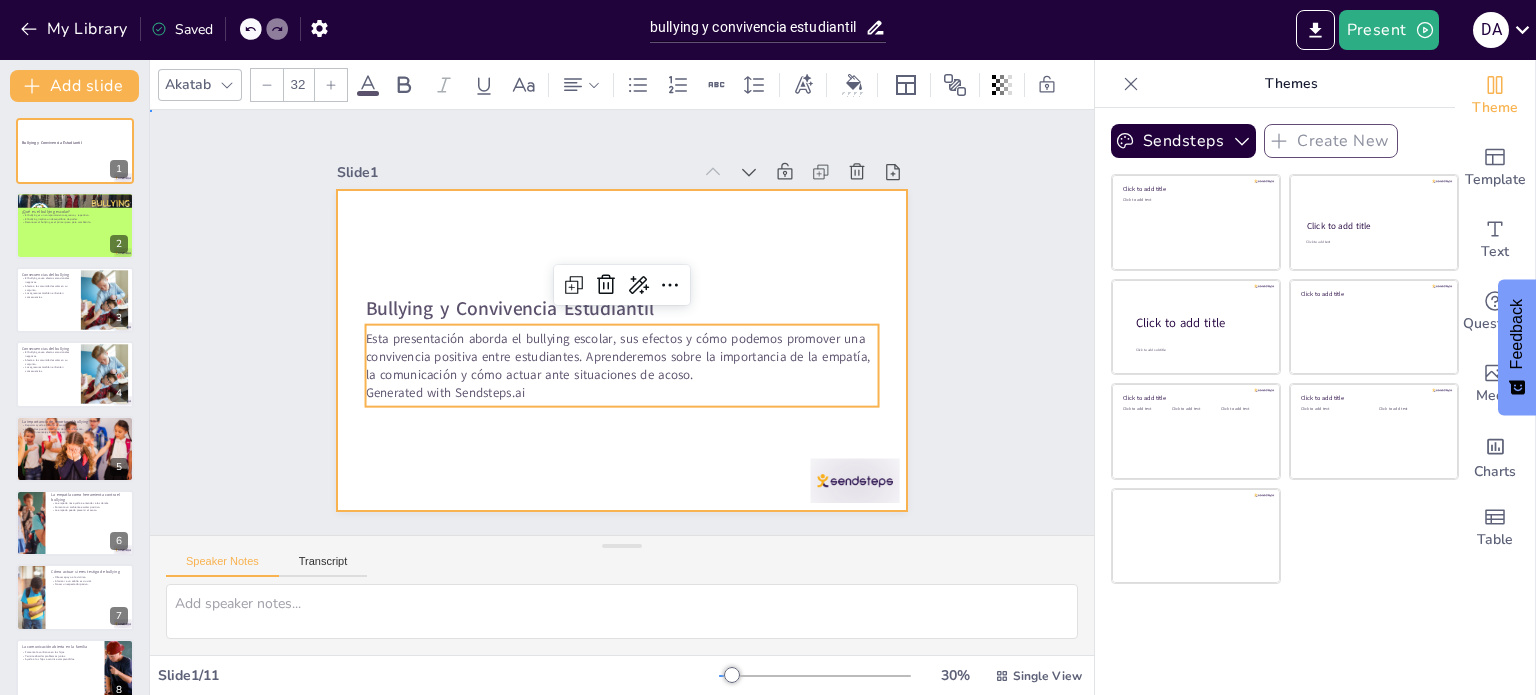 click at bounding box center [622, 350] 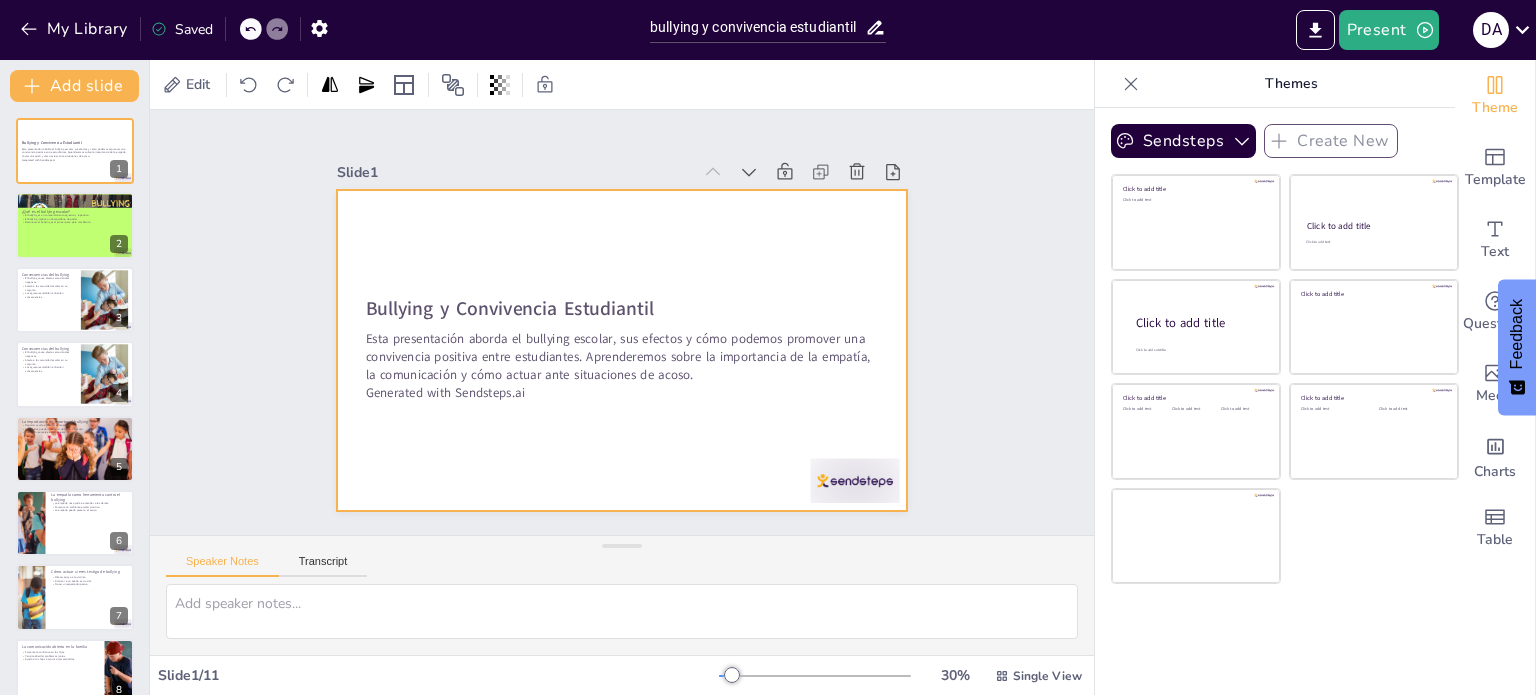 click at bounding box center (622, 350) 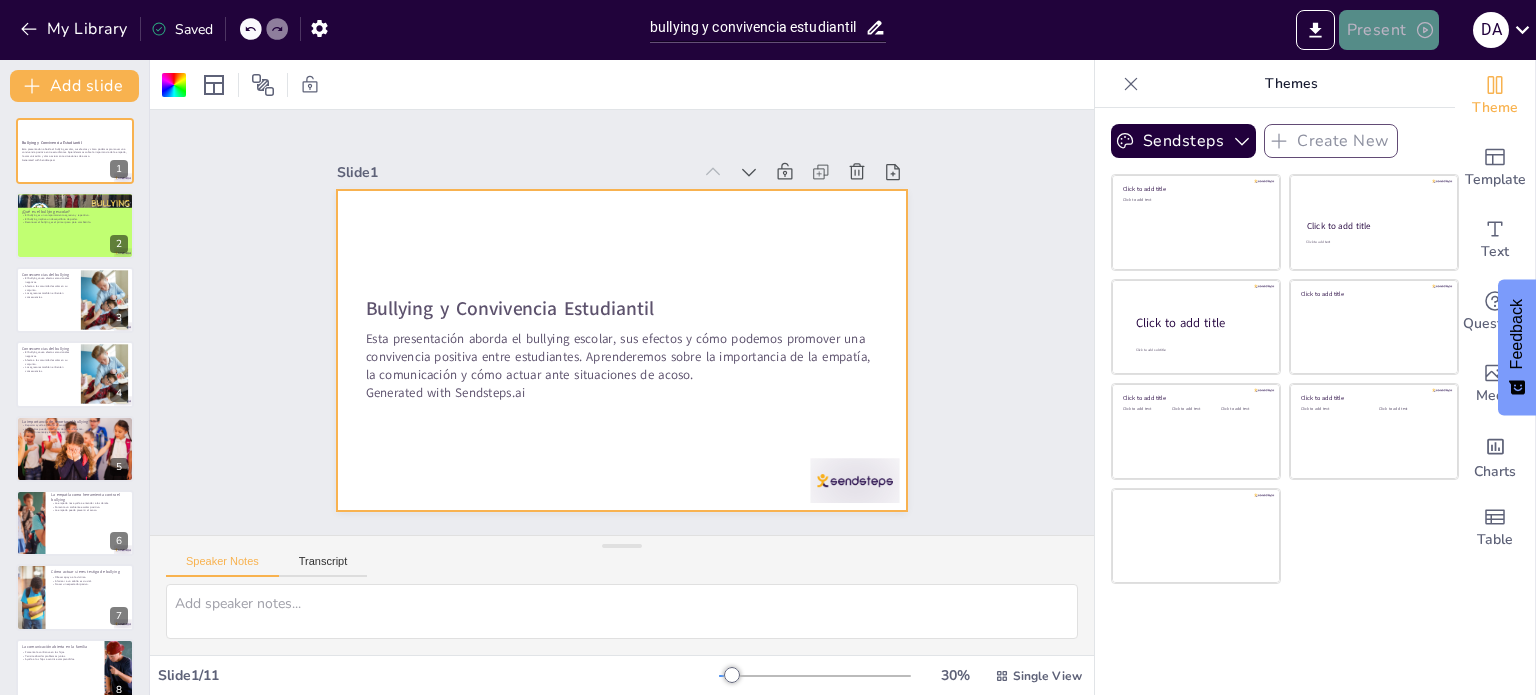 click 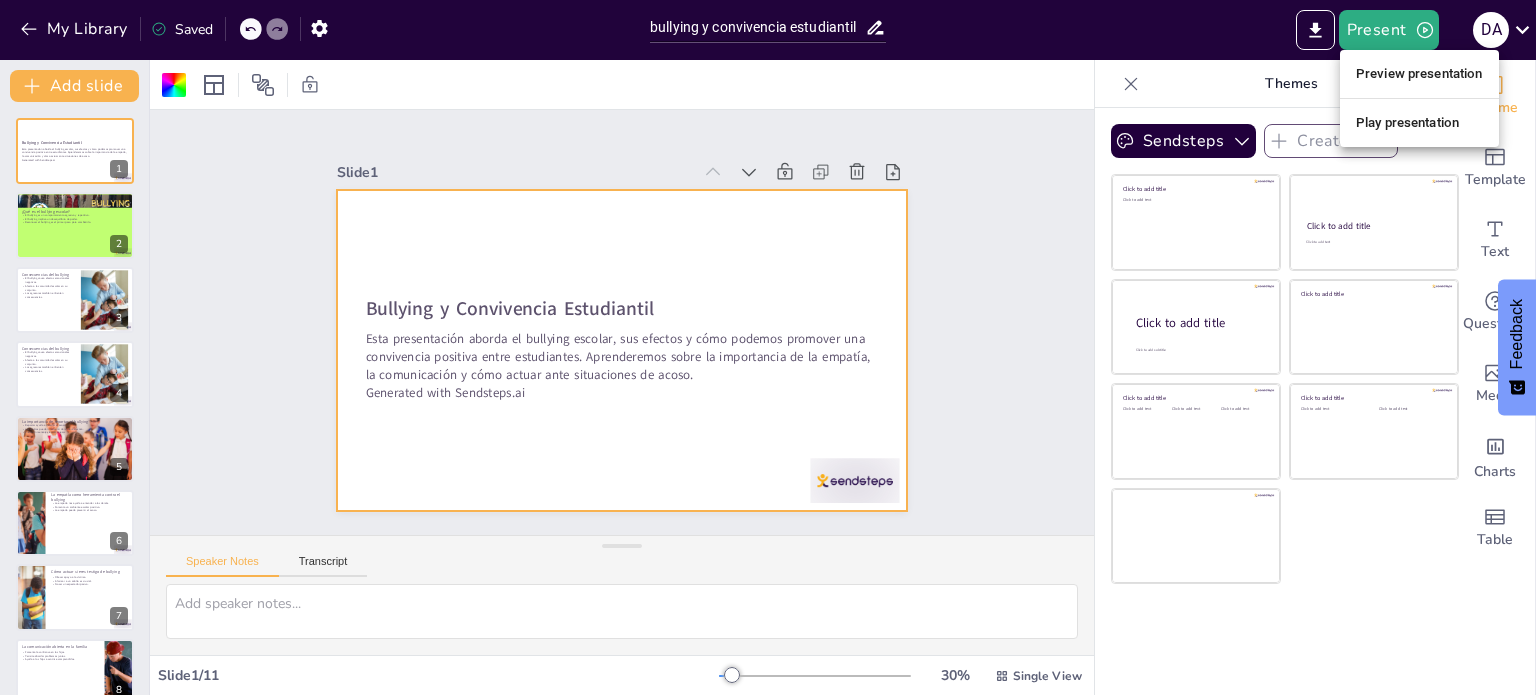 click on "Play presentation" at bounding box center [1419, 123] 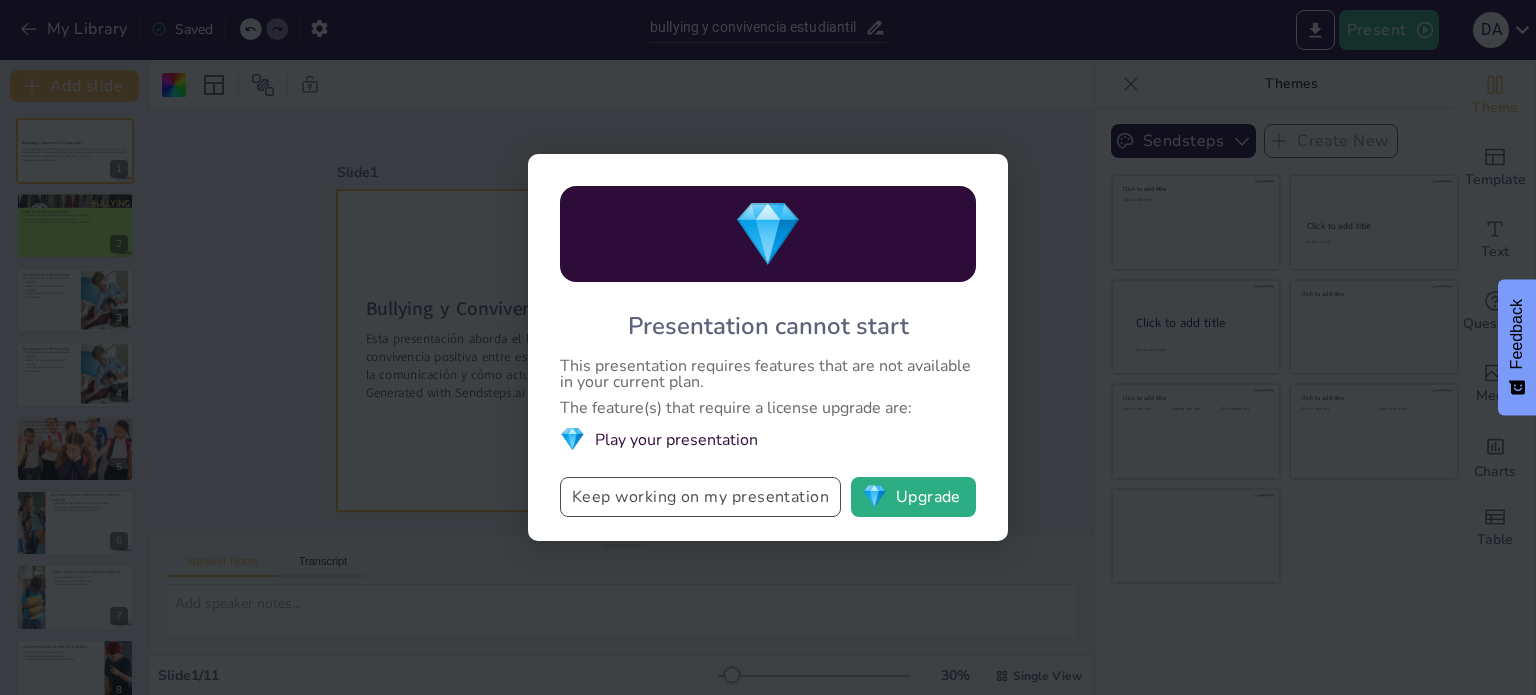 click on "Keep working on my presentation" at bounding box center (700, 497) 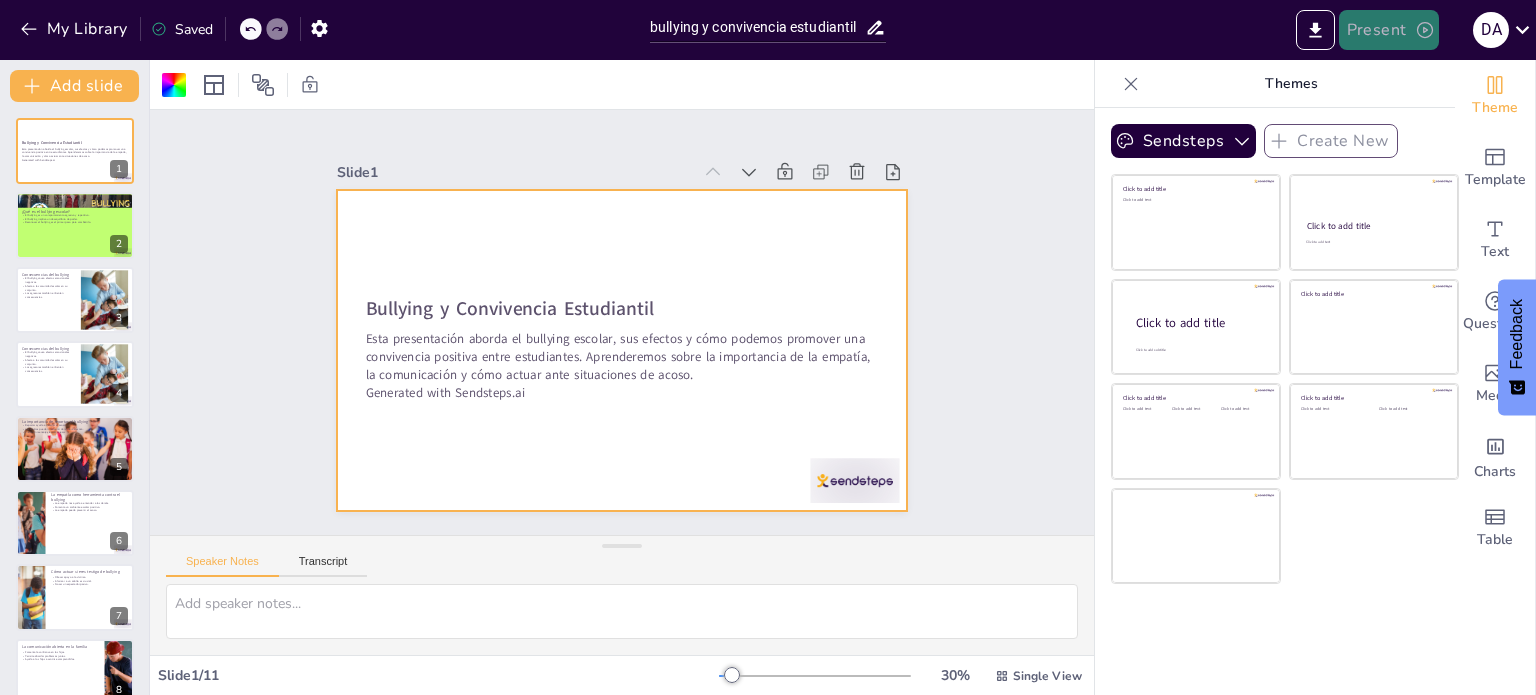 click on "Present" at bounding box center [1389, 30] 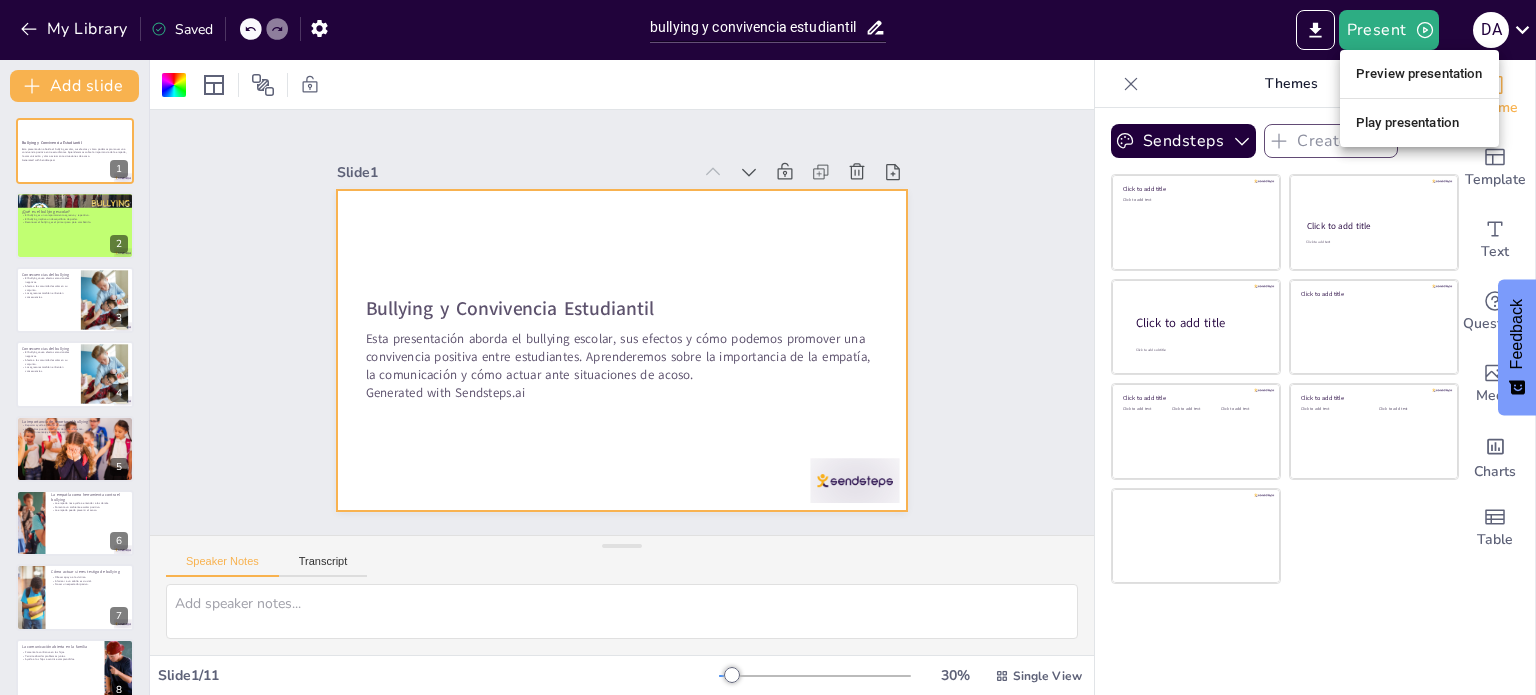 click on "Preview presentation" at bounding box center (1419, 74) 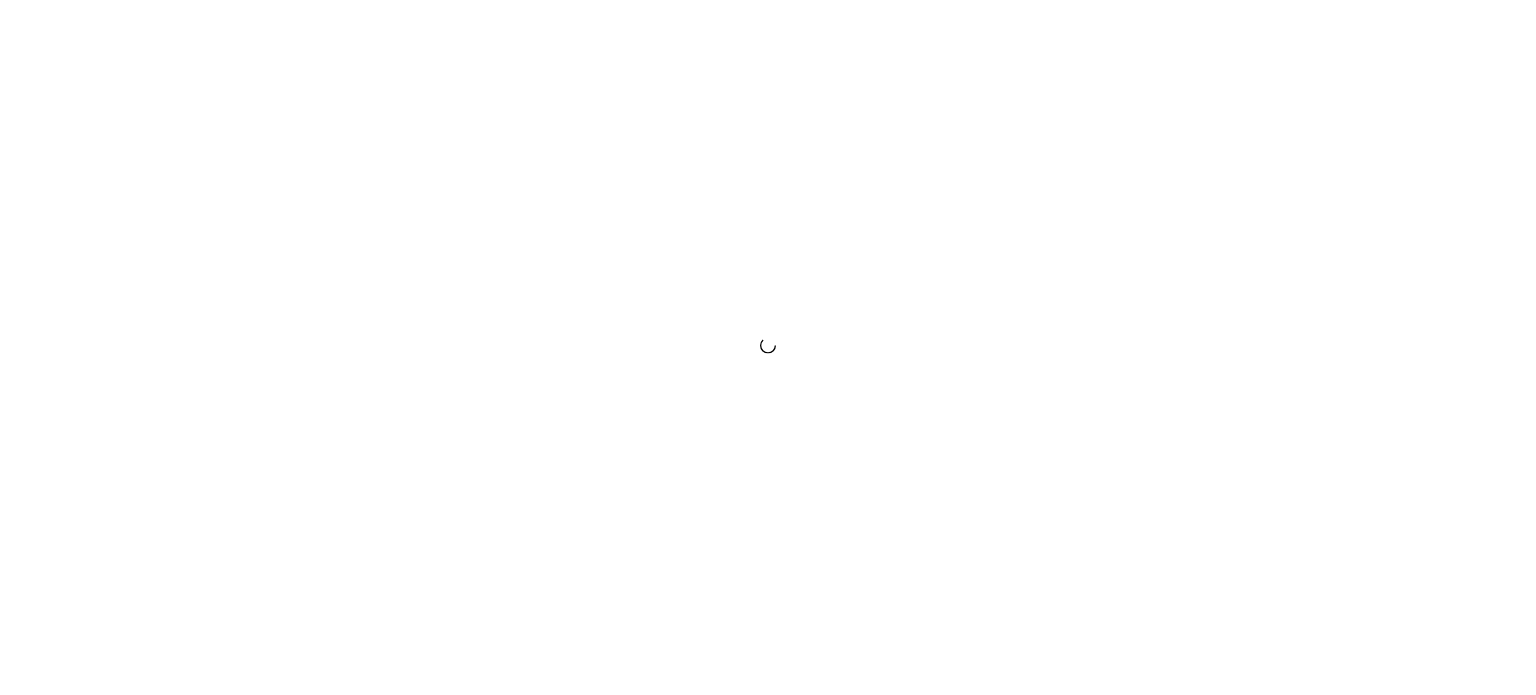 scroll, scrollTop: 0, scrollLeft: 0, axis: both 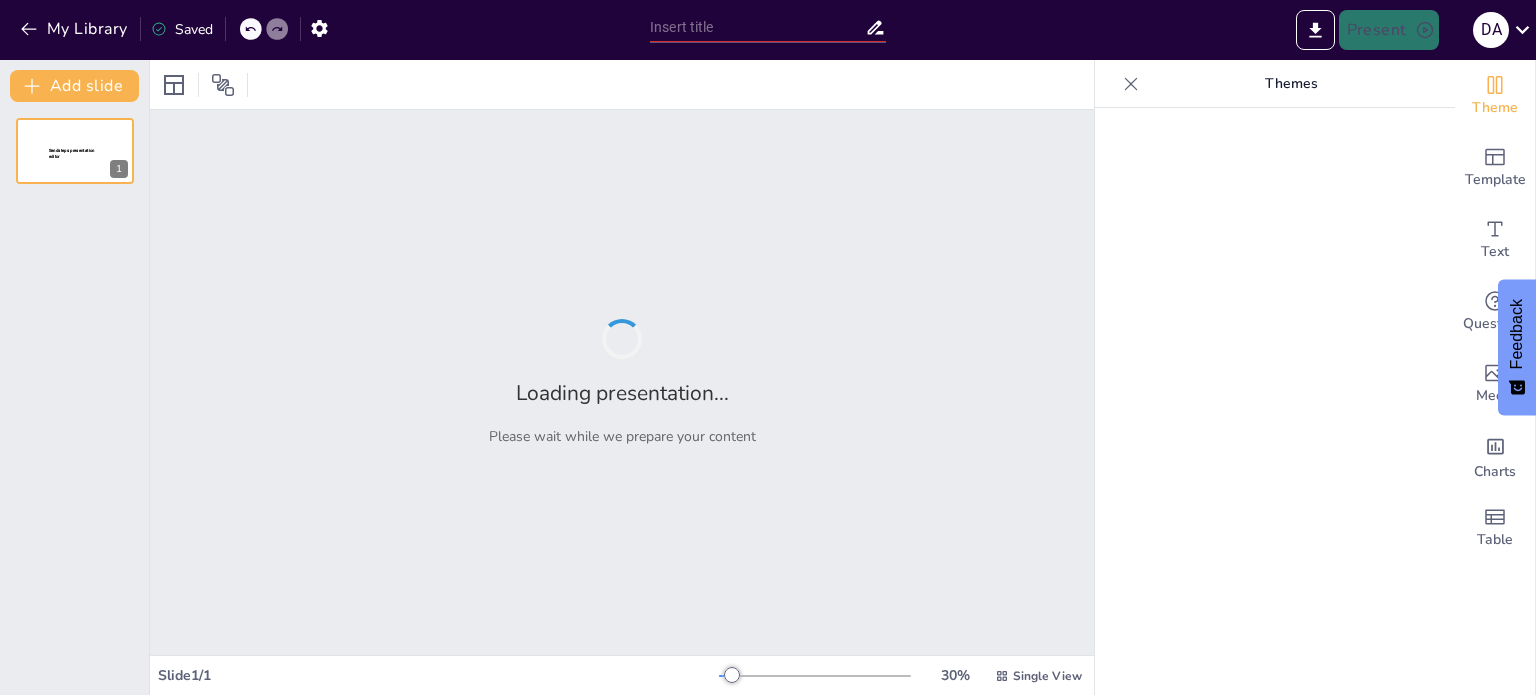 type on "bullying y convivencia estudiantil" 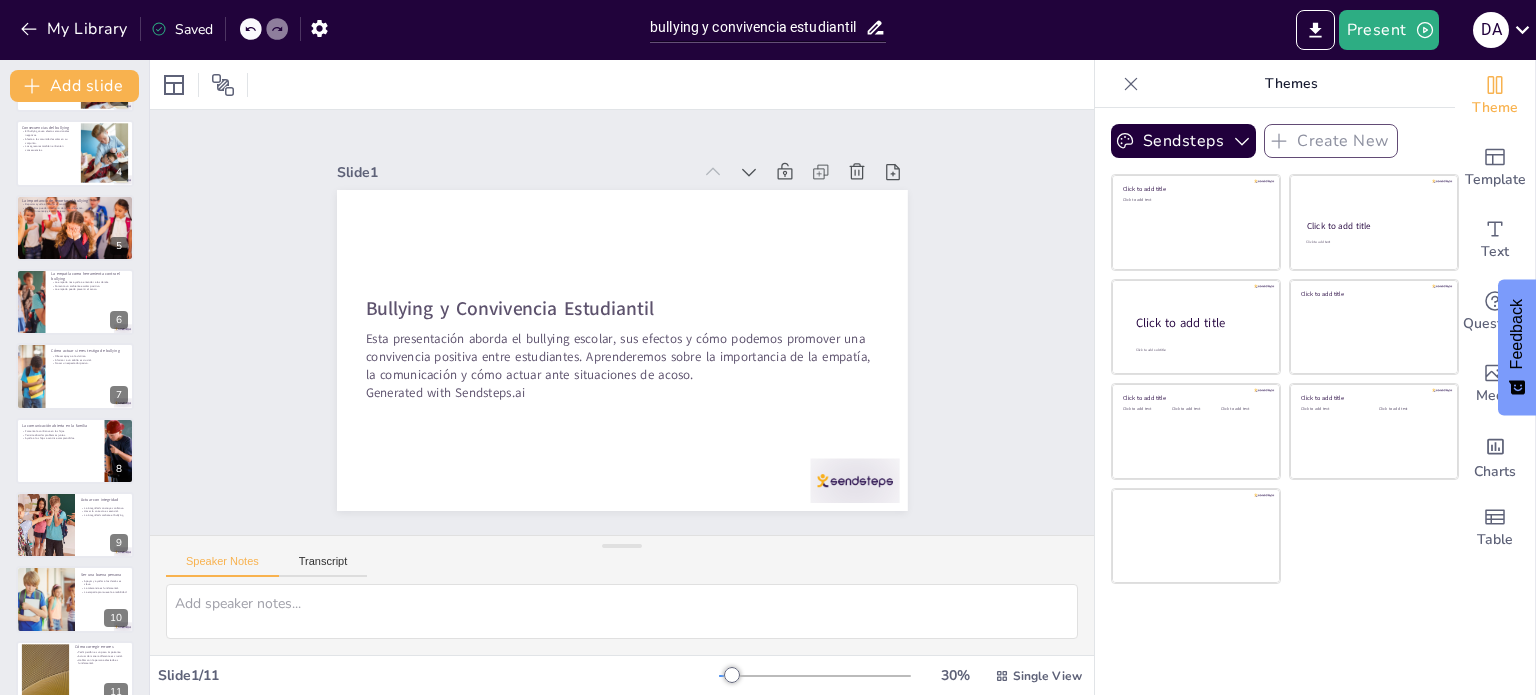 scroll, scrollTop: 248, scrollLeft: 0, axis: vertical 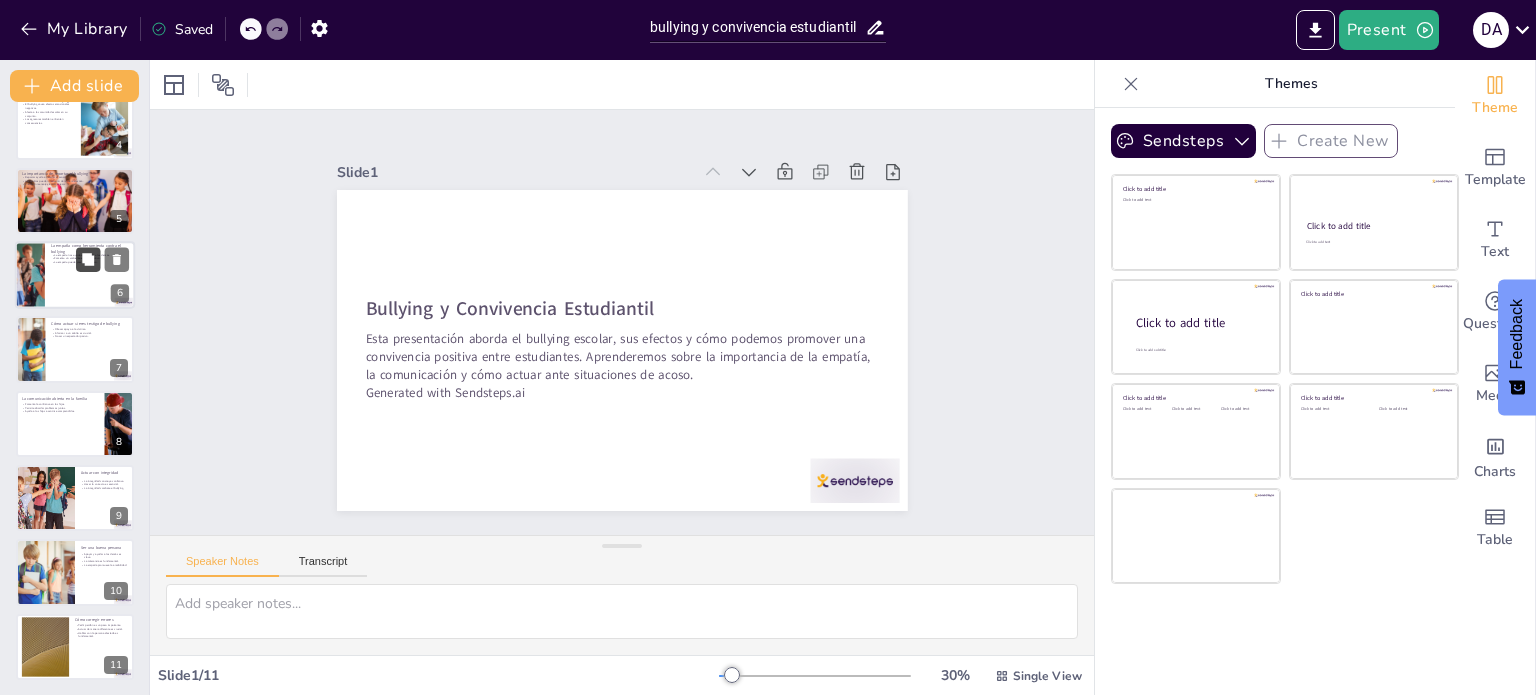 click at bounding box center [88, 259] 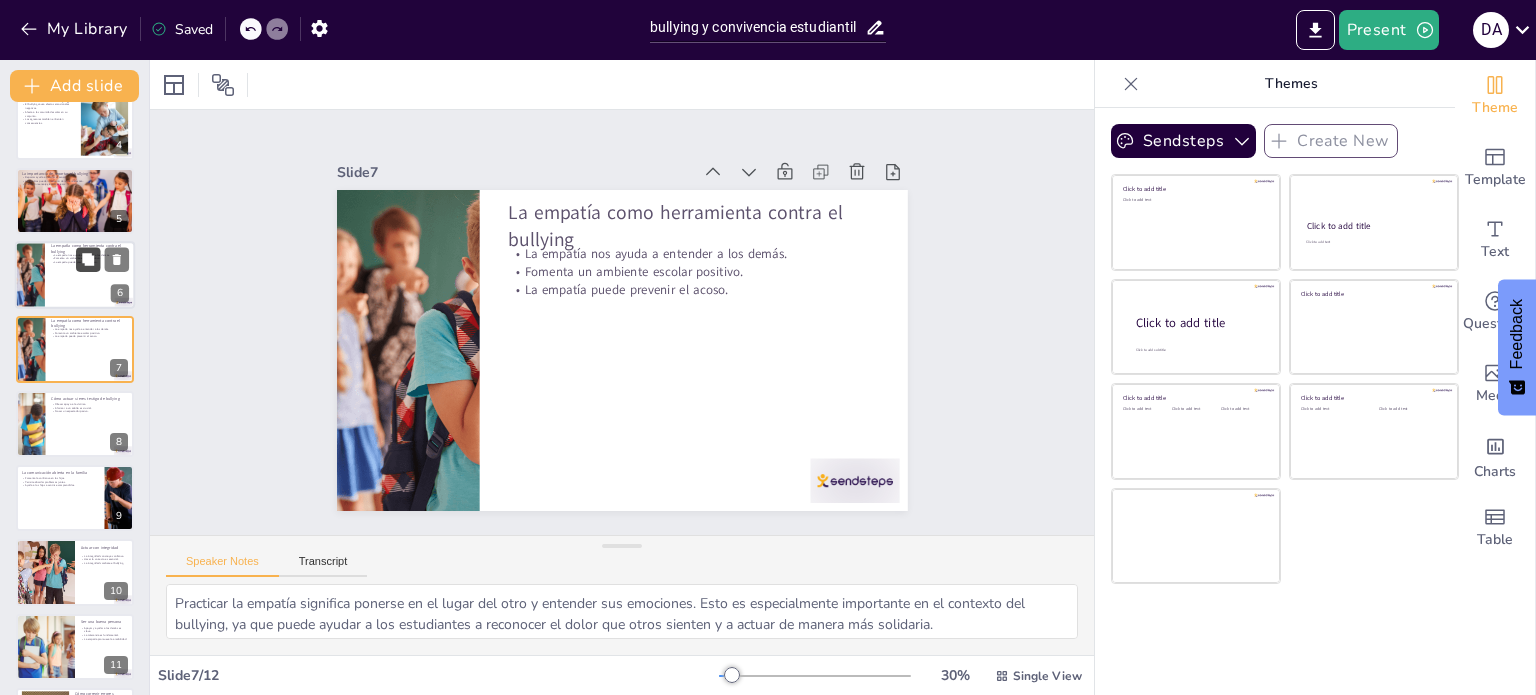 scroll, scrollTop: 199, scrollLeft: 0, axis: vertical 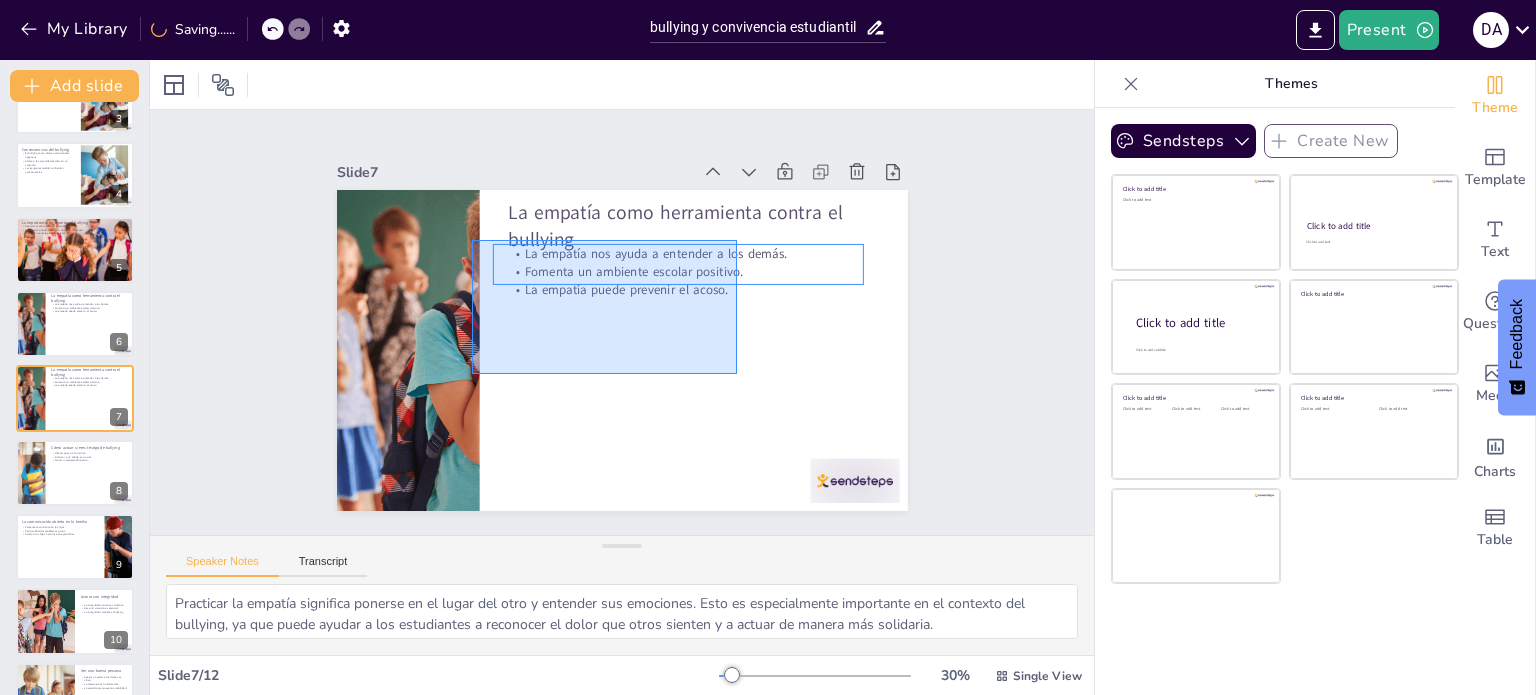 drag, startPoint x: 737, startPoint y: 374, endPoint x: 472, endPoint y: 239, distance: 297.40546 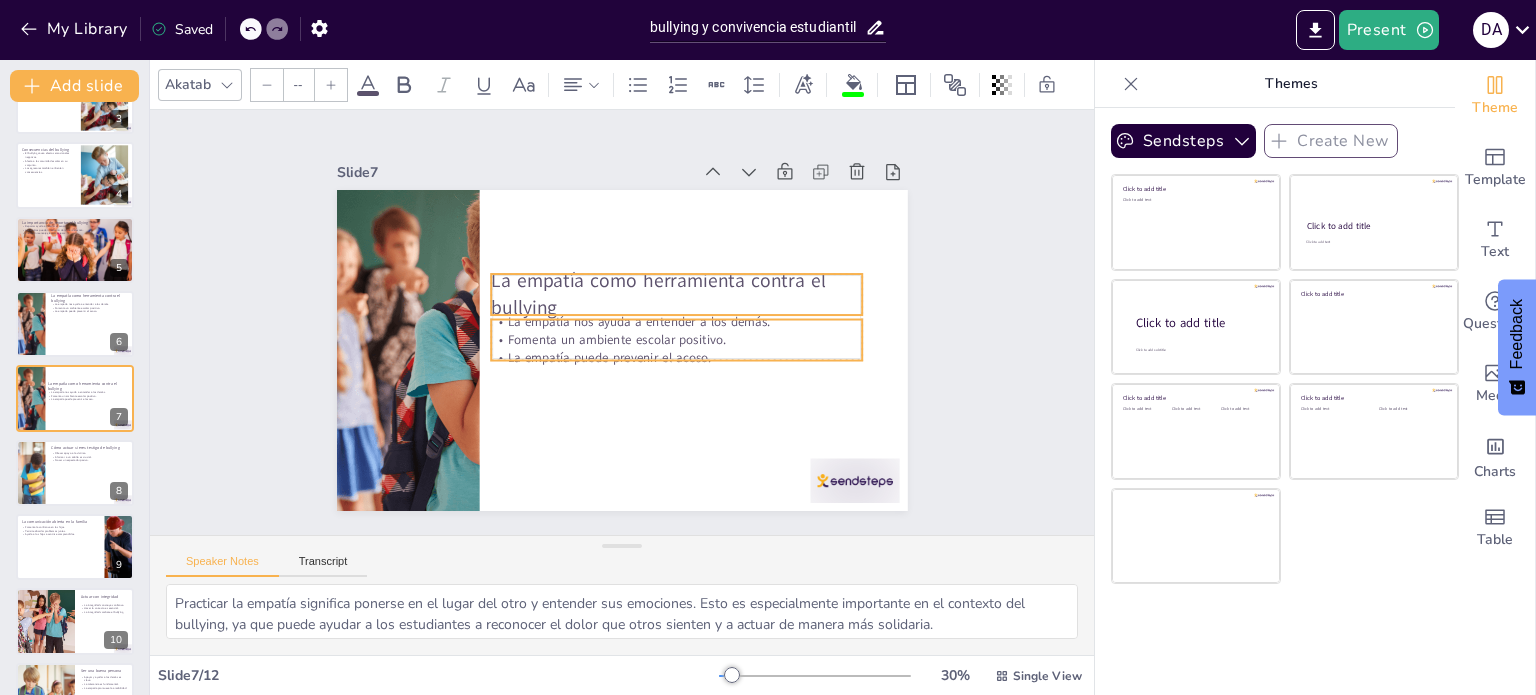 drag, startPoint x: 540, startPoint y: 251, endPoint x: 523, endPoint y: 319, distance: 70.0928 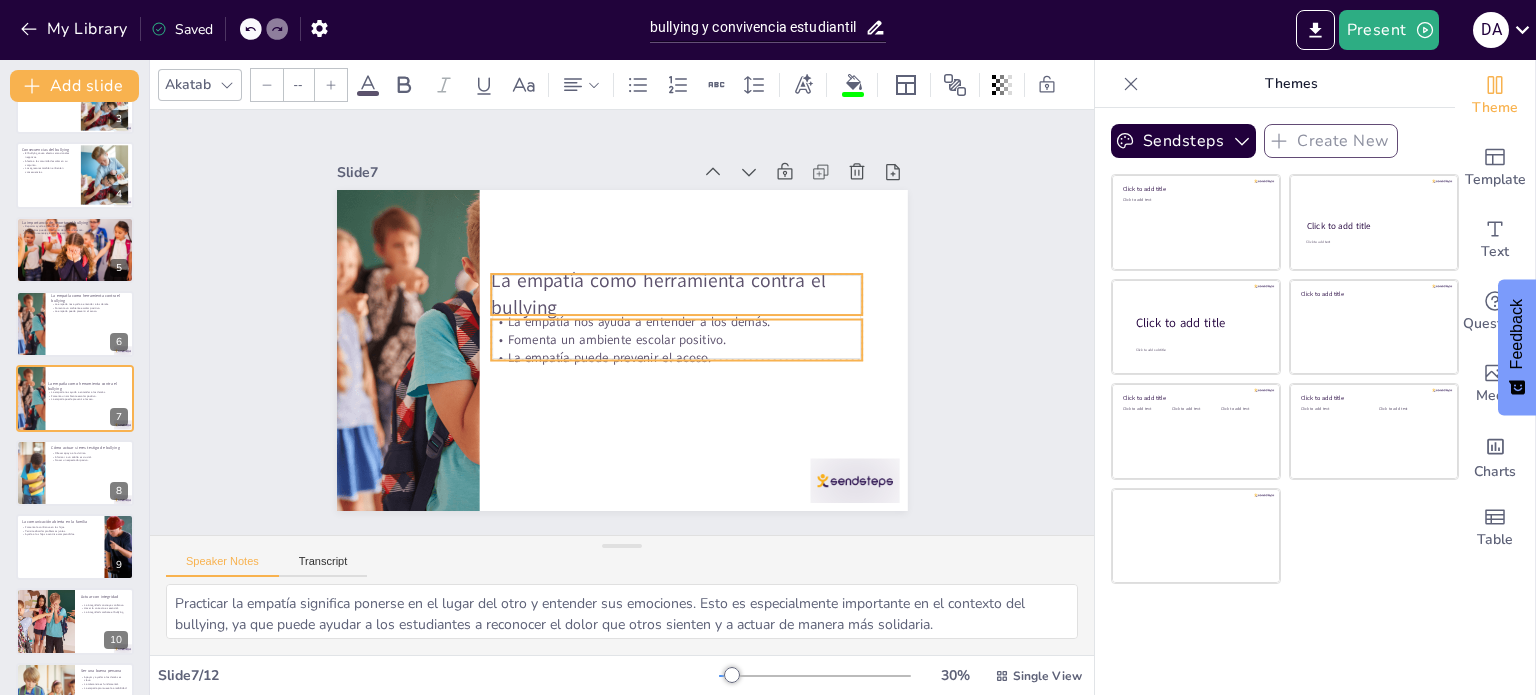 click on "La empatía nos ayuda a entender a los demás." at bounding box center [676, 328] 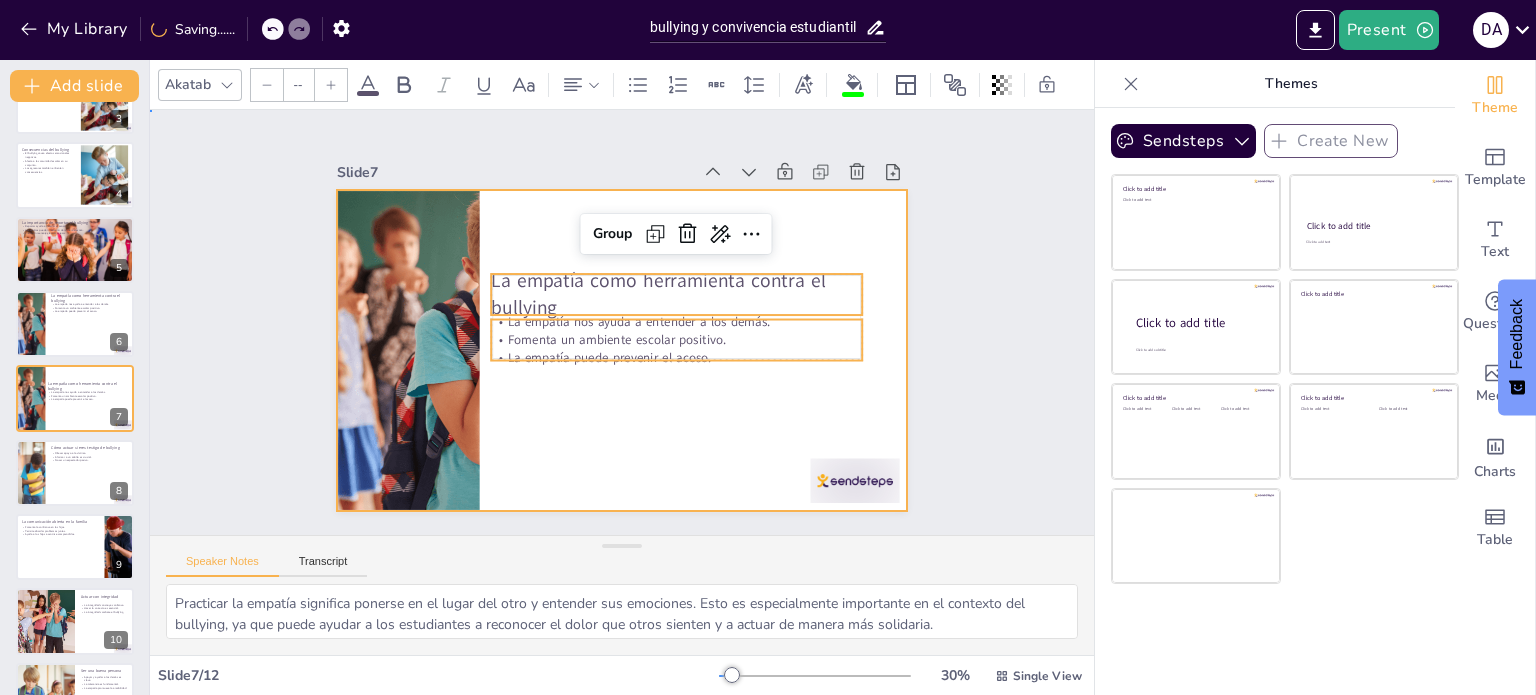 click at bounding box center [619, 350] 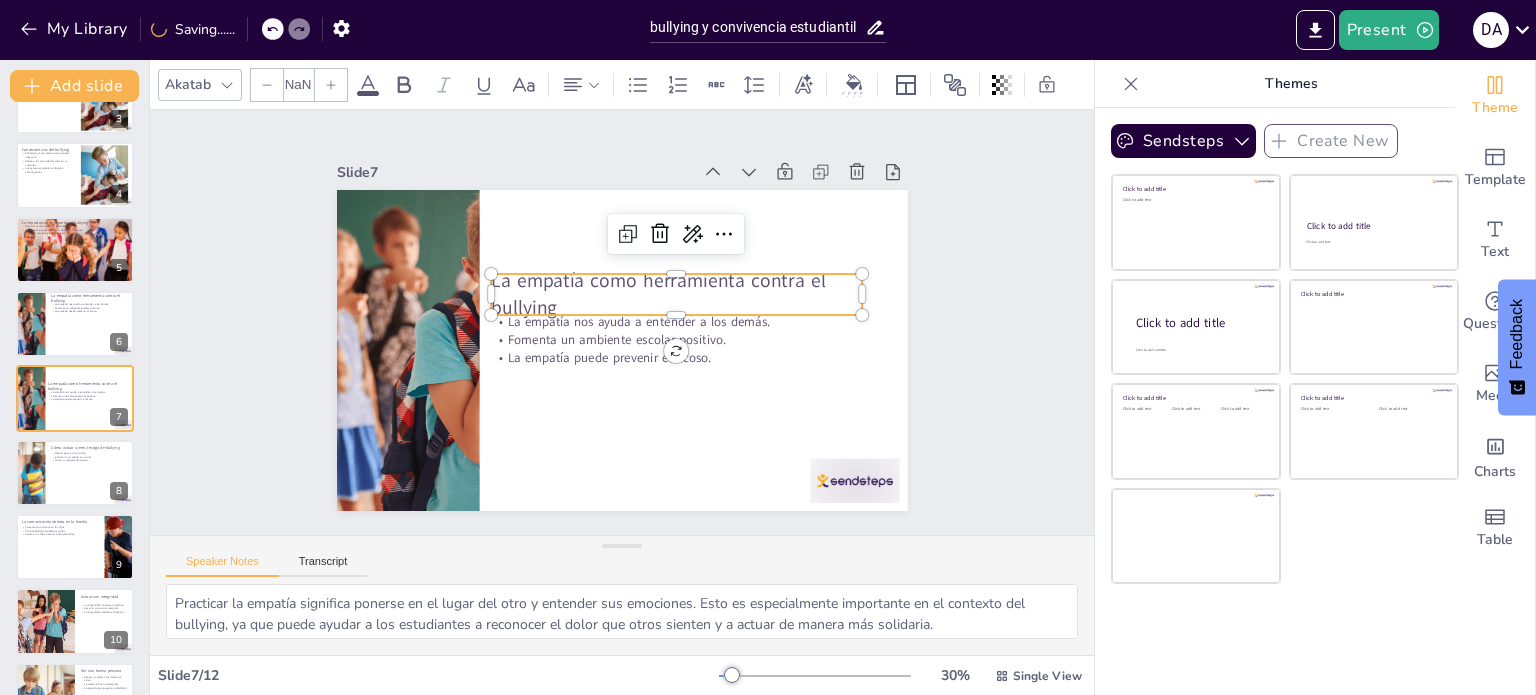 type on "48" 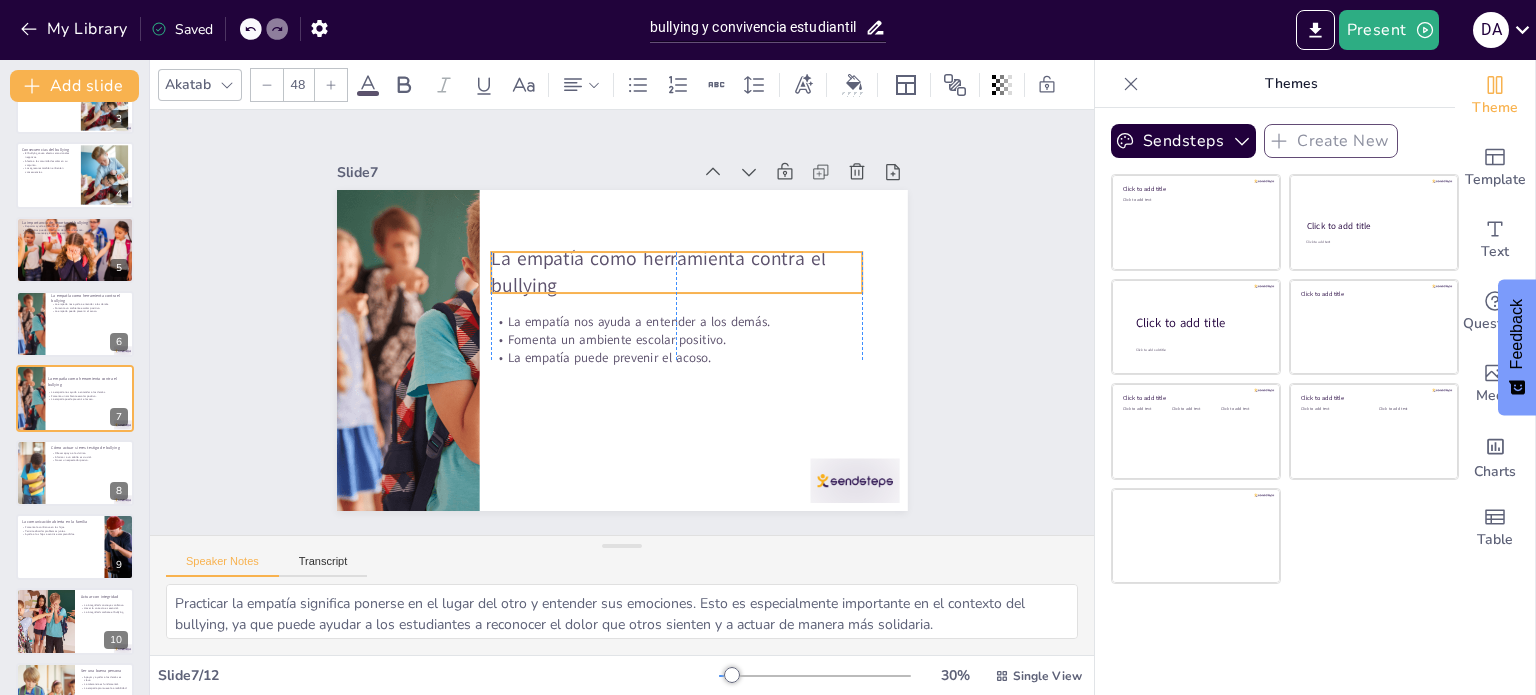drag, startPoint x: 551, startPoint y: 262, endPoint x: 555, endPoint y: 240, distance: 22.36068 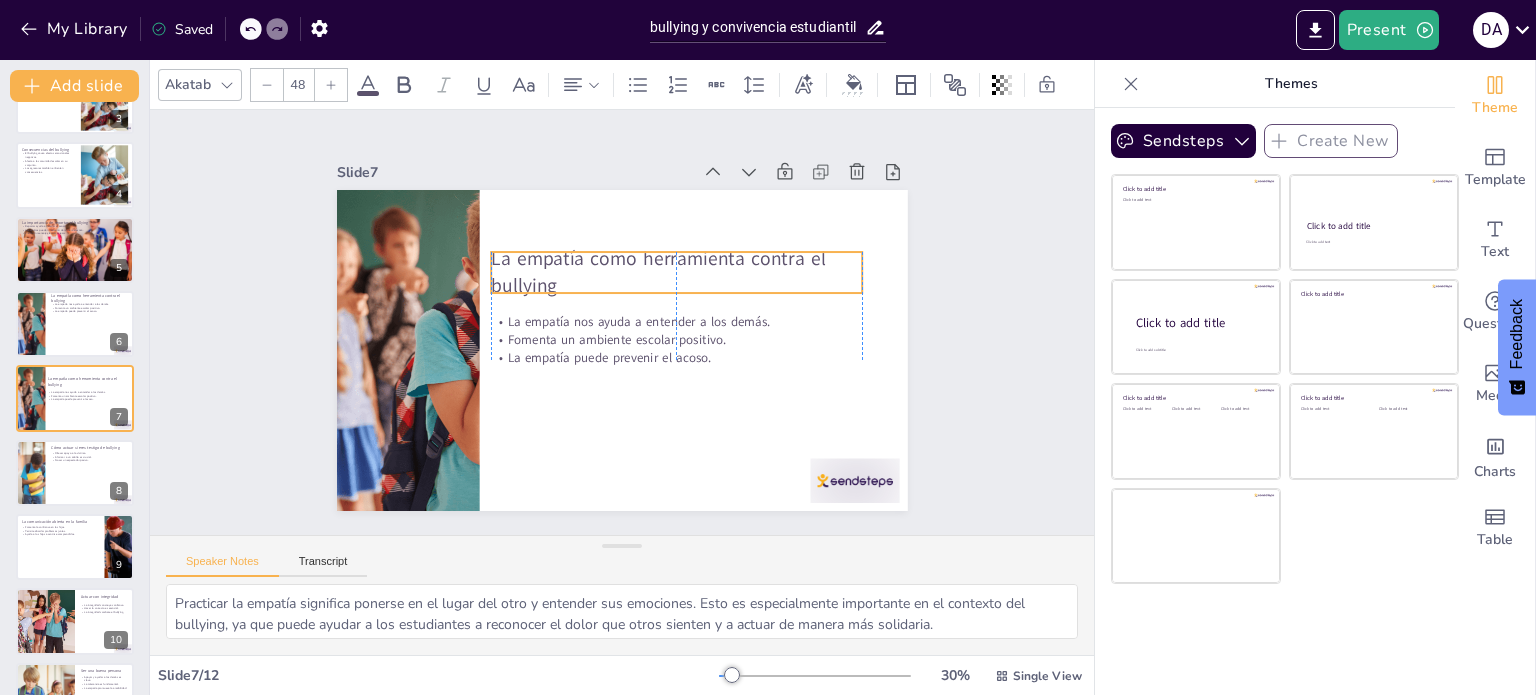 click on "La empatía como herramienta contra el bullying" at bounding box center (676, 272) 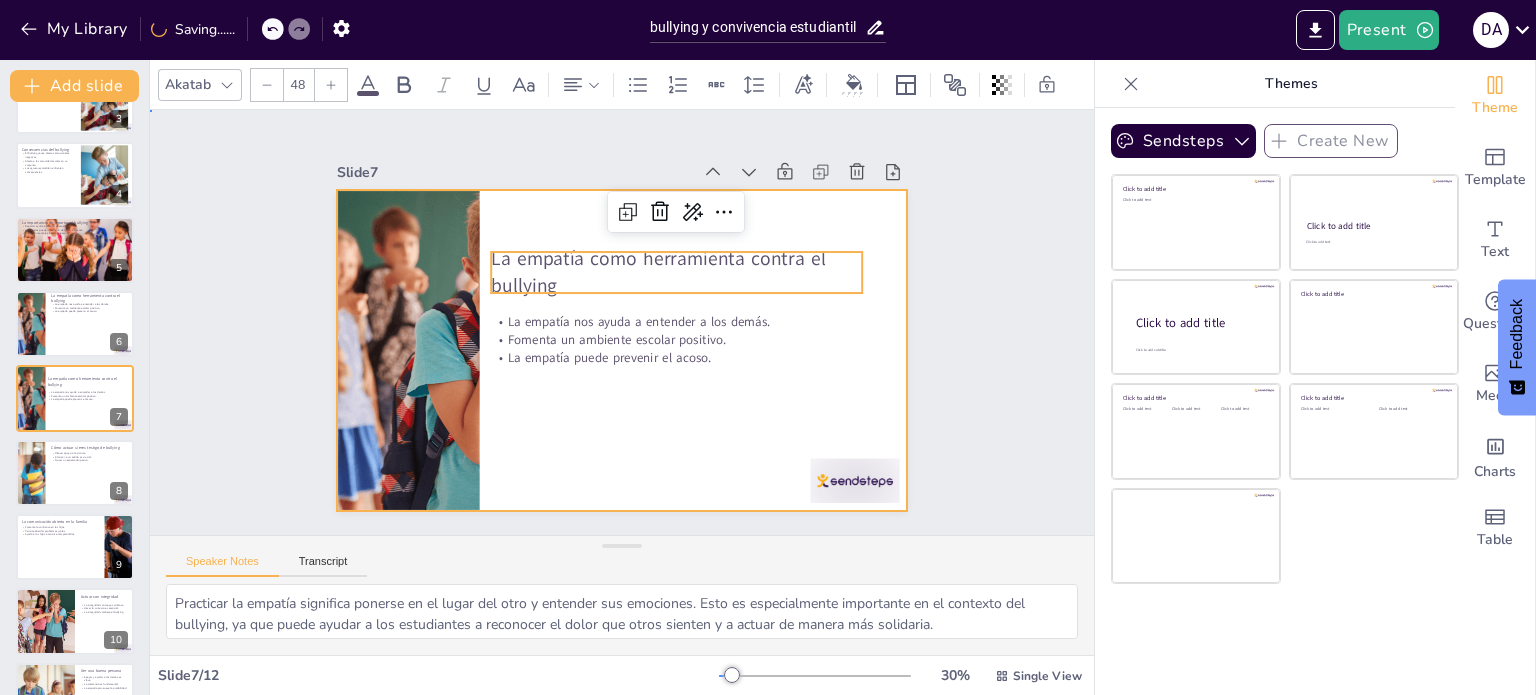 click at bounding box center (619, 350) 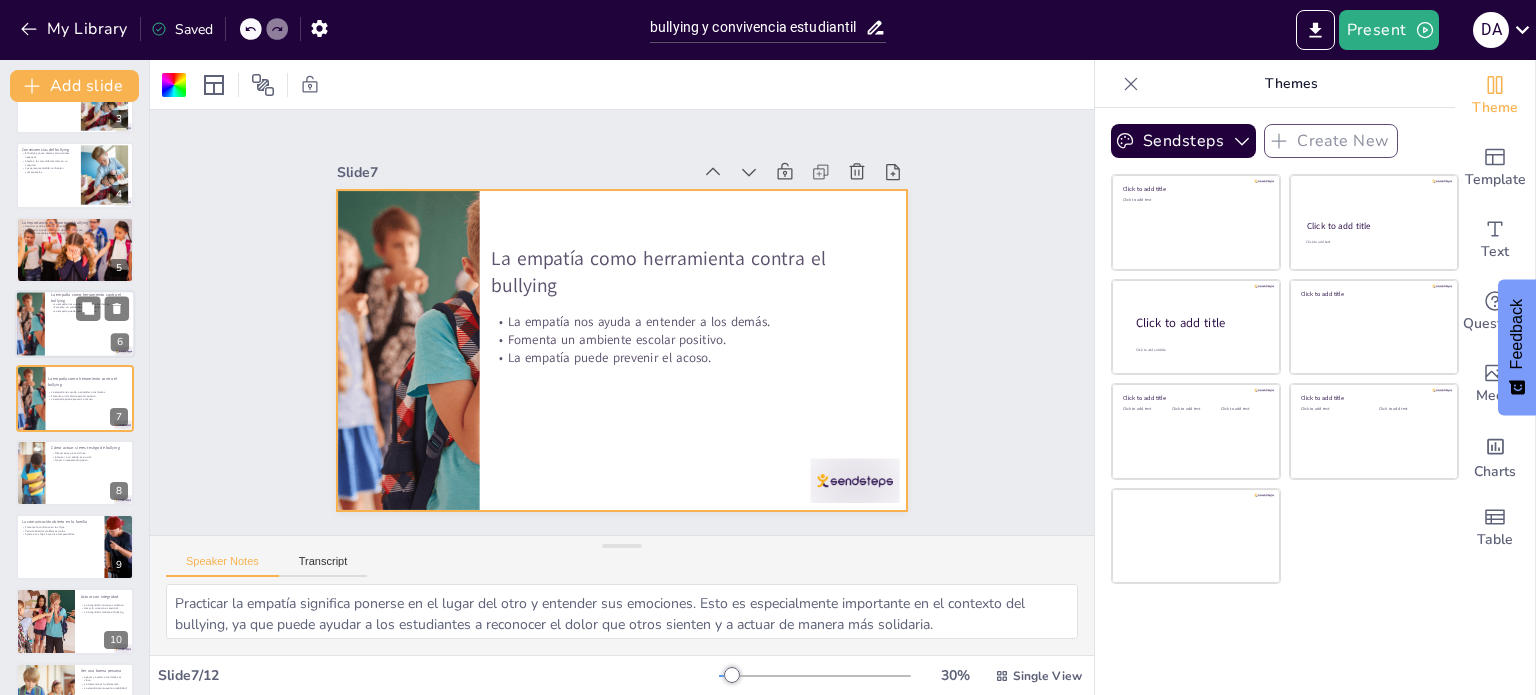 click at bounding box center [102, 308] 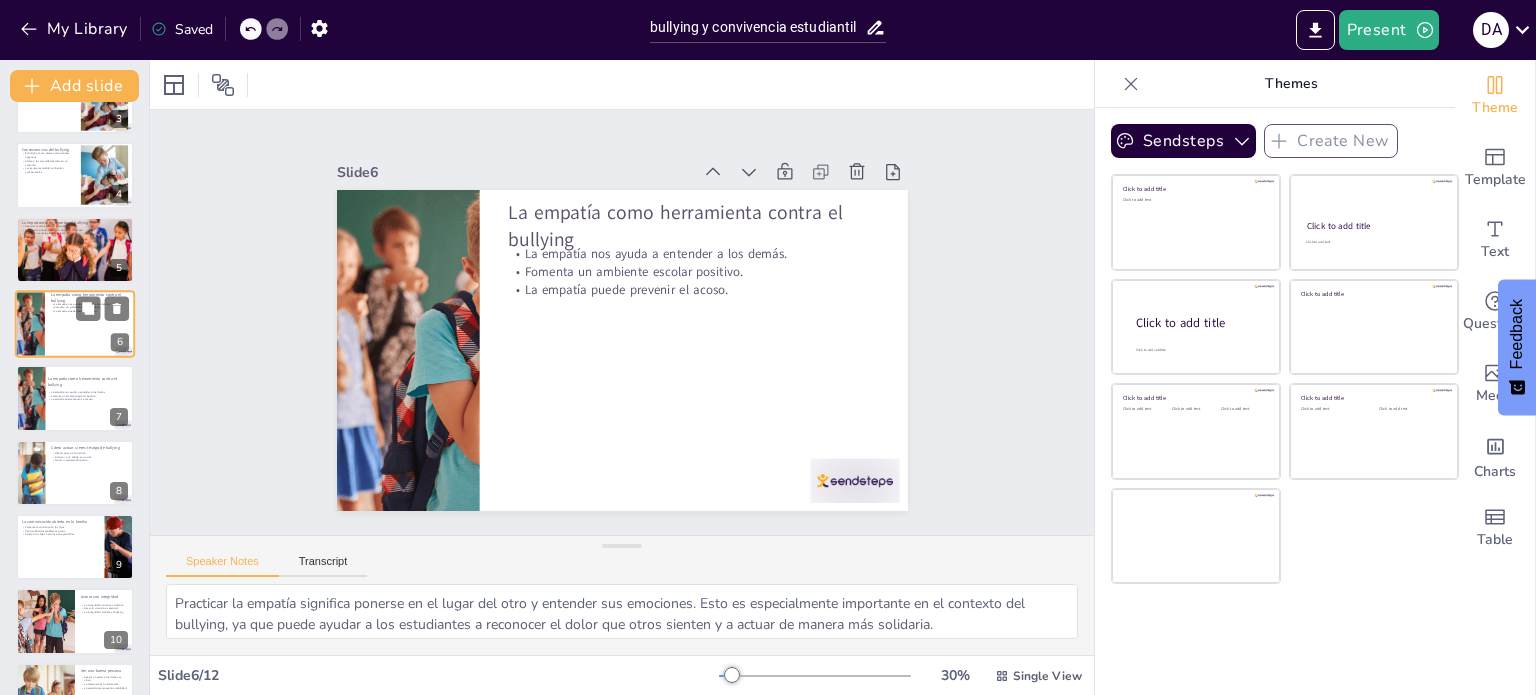 scroll, scrollTop: 124, scrollLeft: 0, axis: vertical 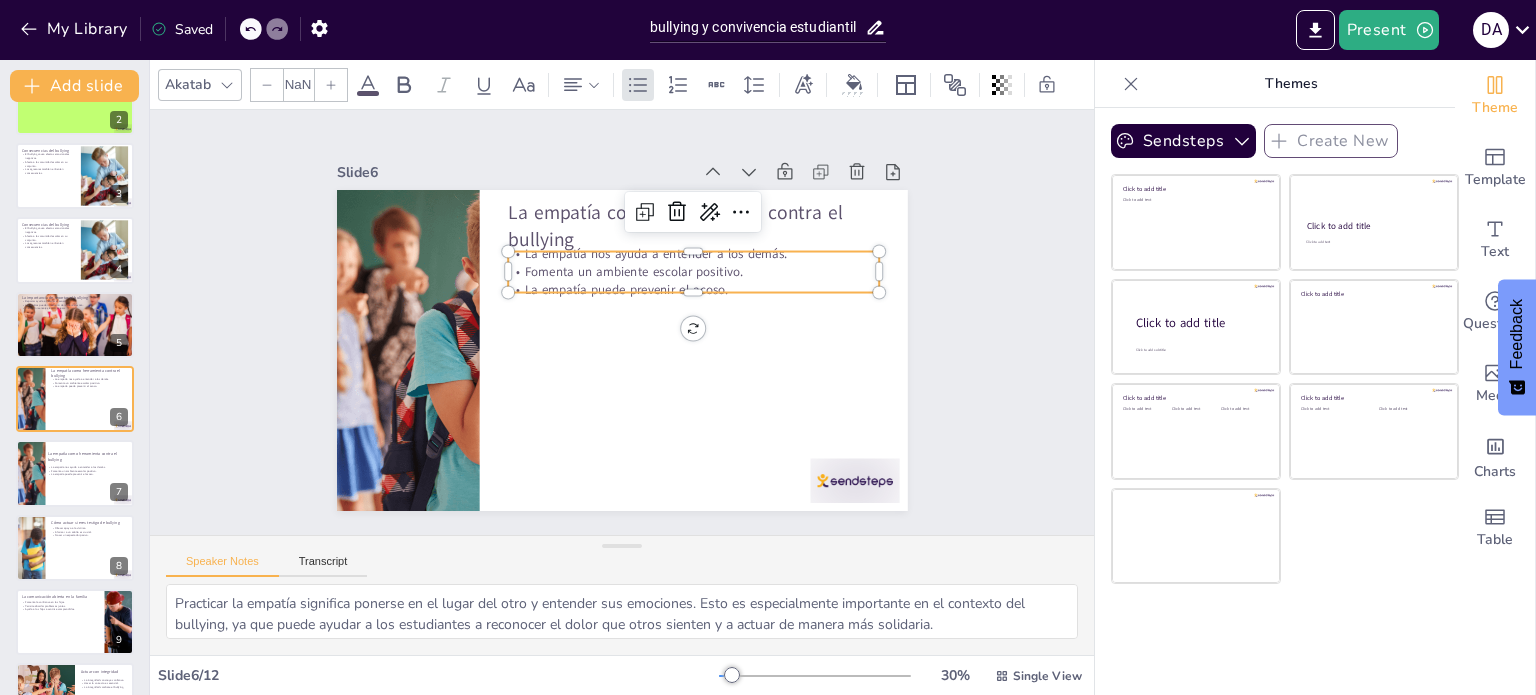 type on "32" 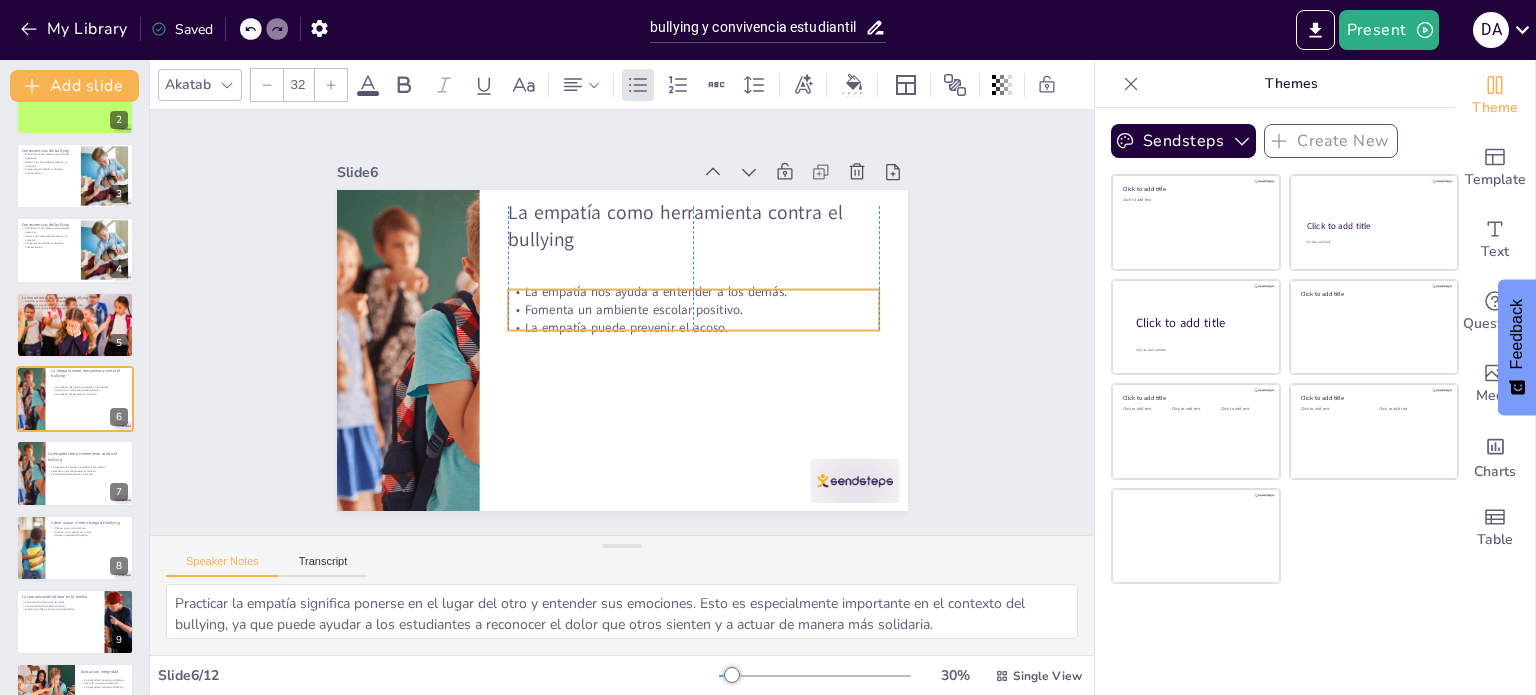 drag, startPoint x: 616, startPoint y: 249, endPoint x: 618, endPoint y: 291, distance: 42.047592 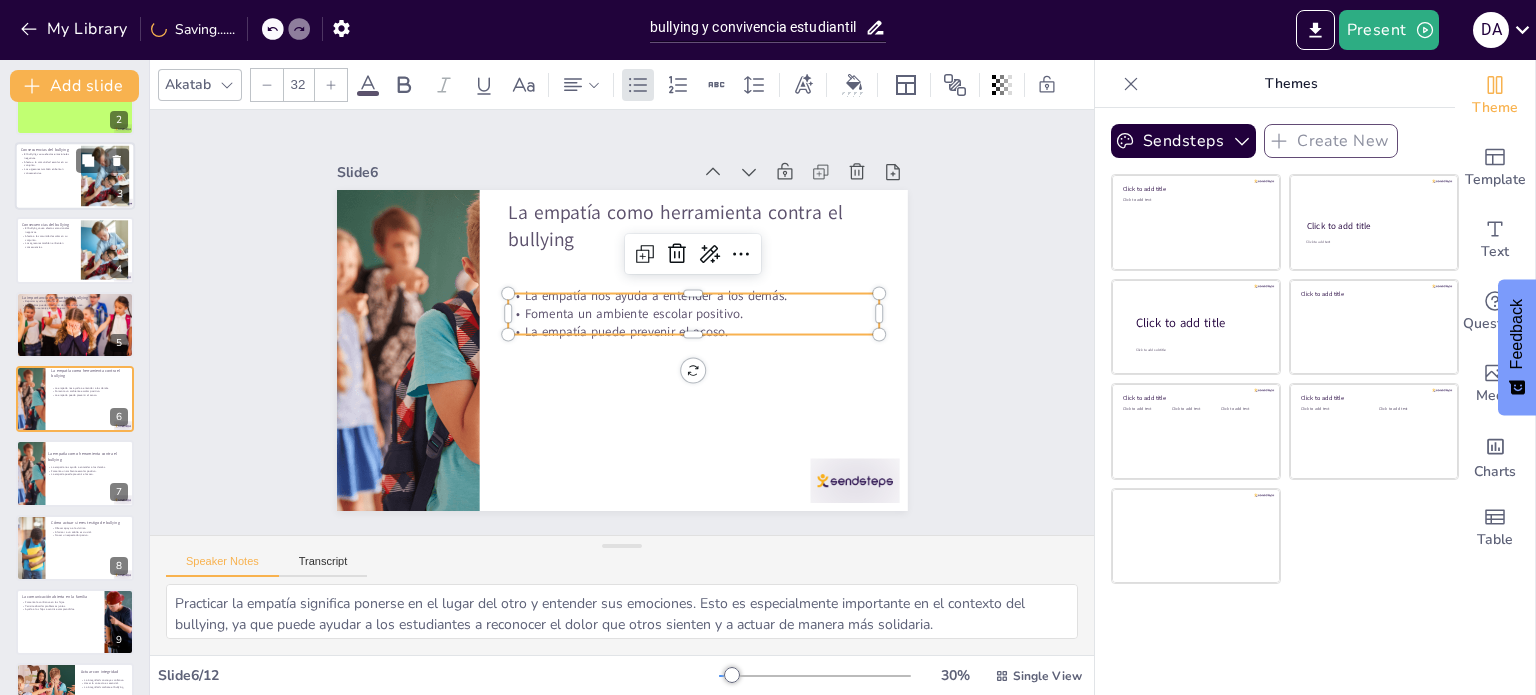 click on "Los agresores también enfrentan consecuencias." at bounding box center [48, 170] 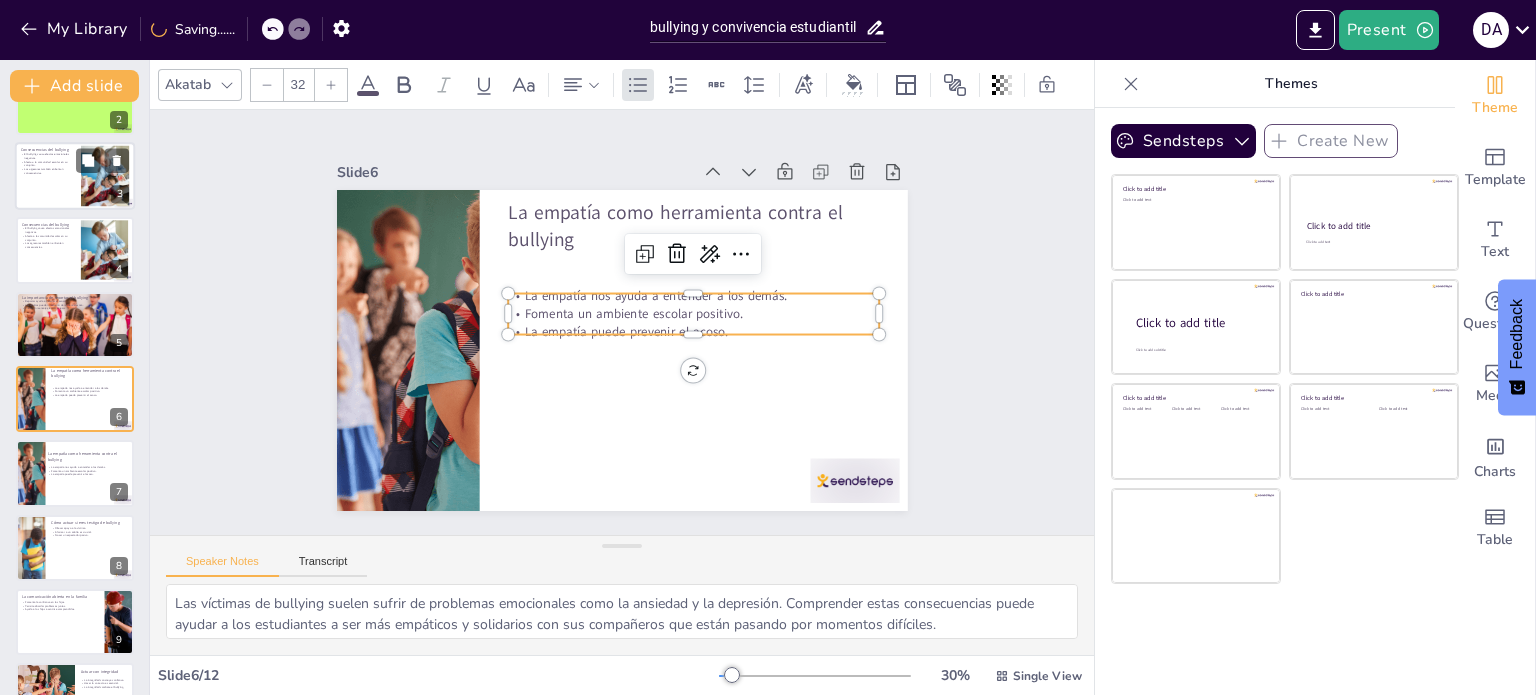 scroll, scrollTop: 0, scrollLeft: 0, axis: both 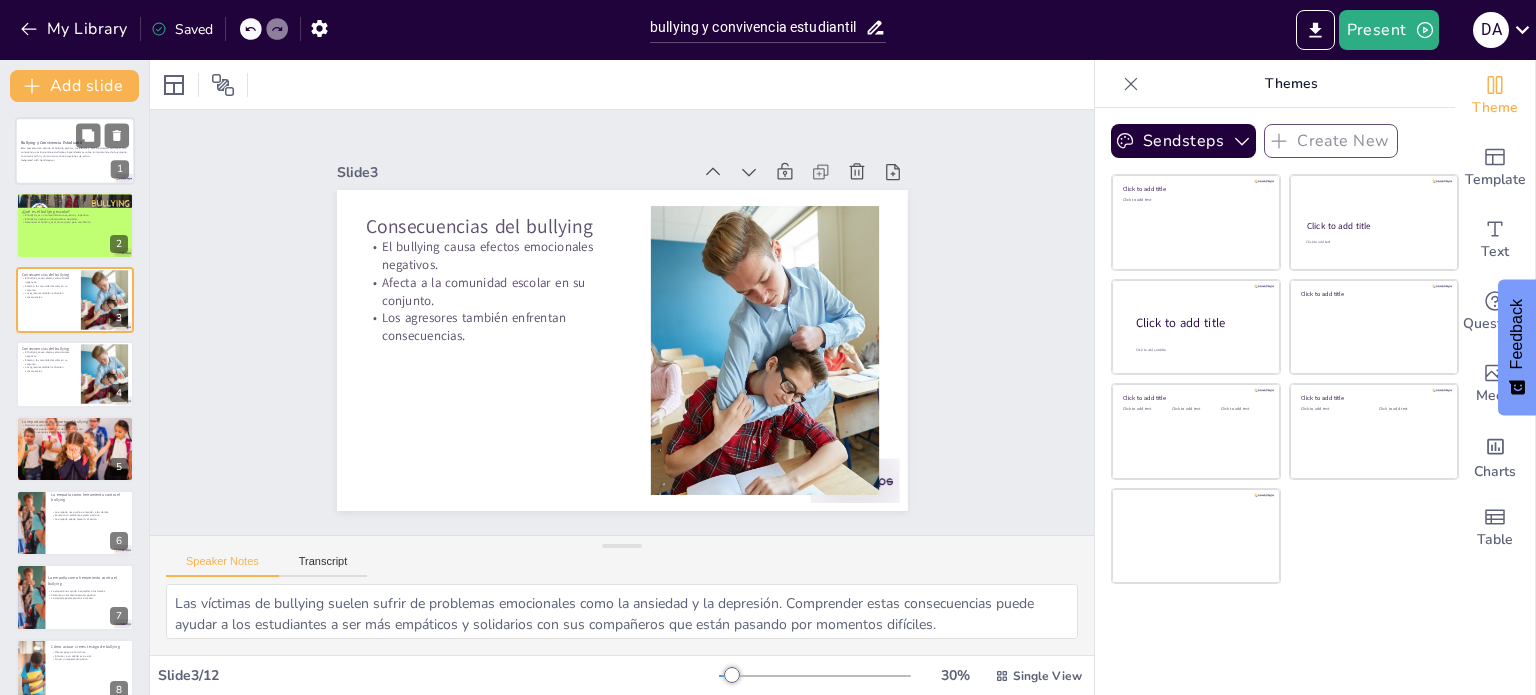 click on "Esta presentación aborda el bullying escolar, sus efectos y cómo podemos promover una convivencia positiva entre estudiantes. Aprenderemos sobre la importancia de la empatía, la comunicación y cómo actuar ante situaciones de acoso." at bounding box center (75, 152) 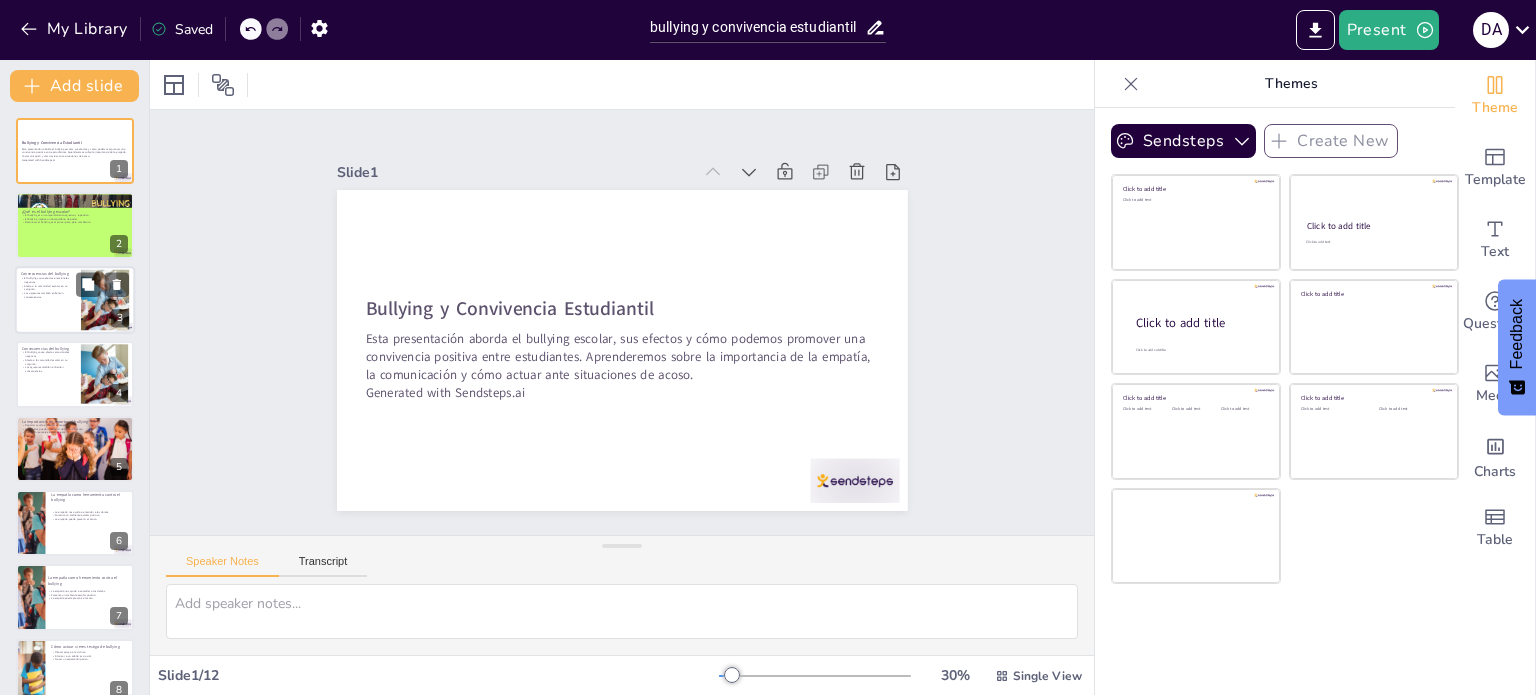 click on "El bullying causa efectos emocionales negativos." at bounding box center (48, 279) 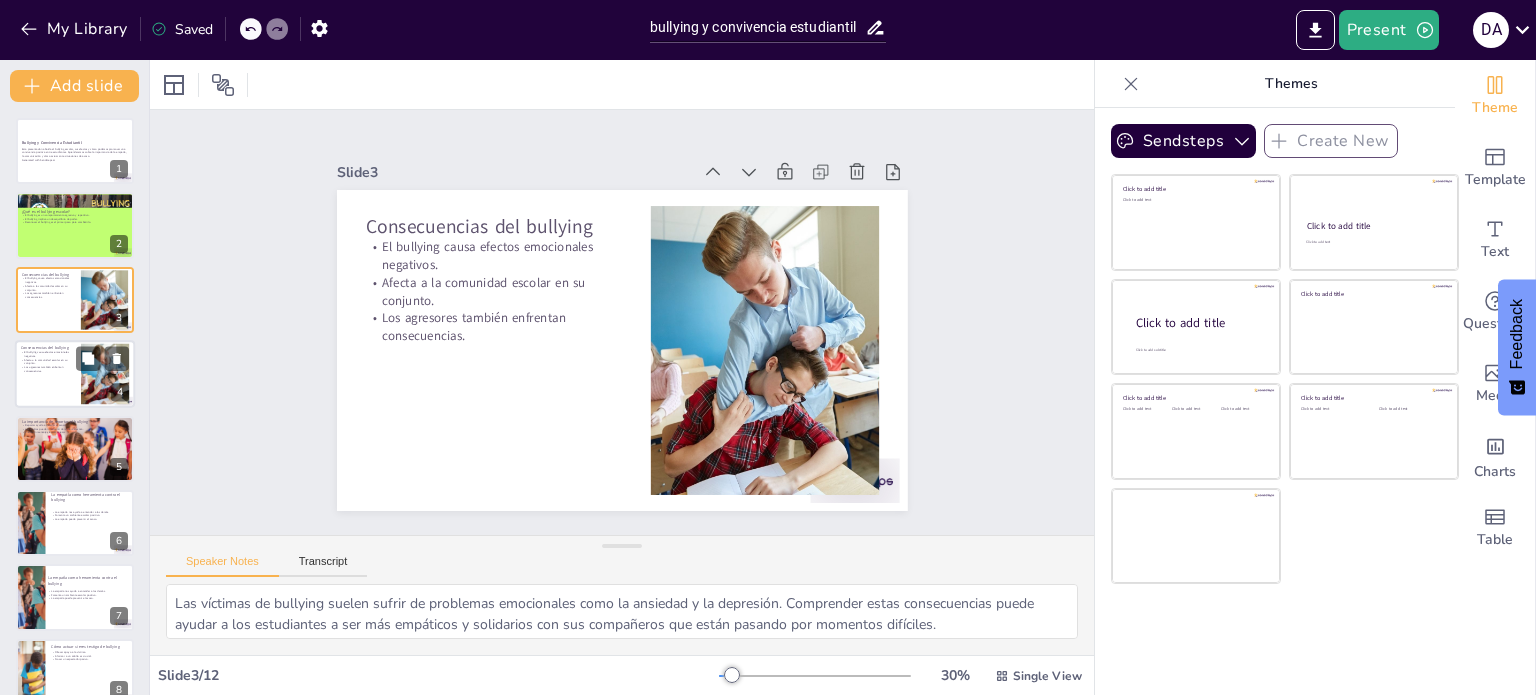 click on "Afecta a la comunidad escolar en su conjunto." at bounding box center (48, 361) 